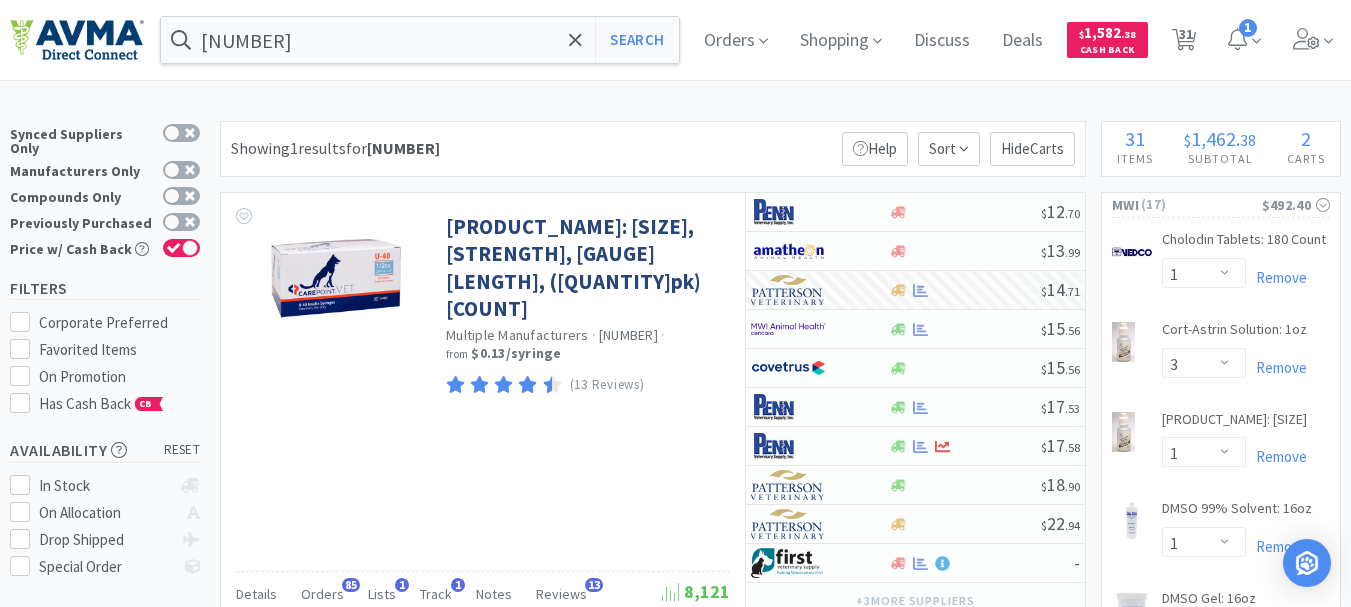 select on "1" 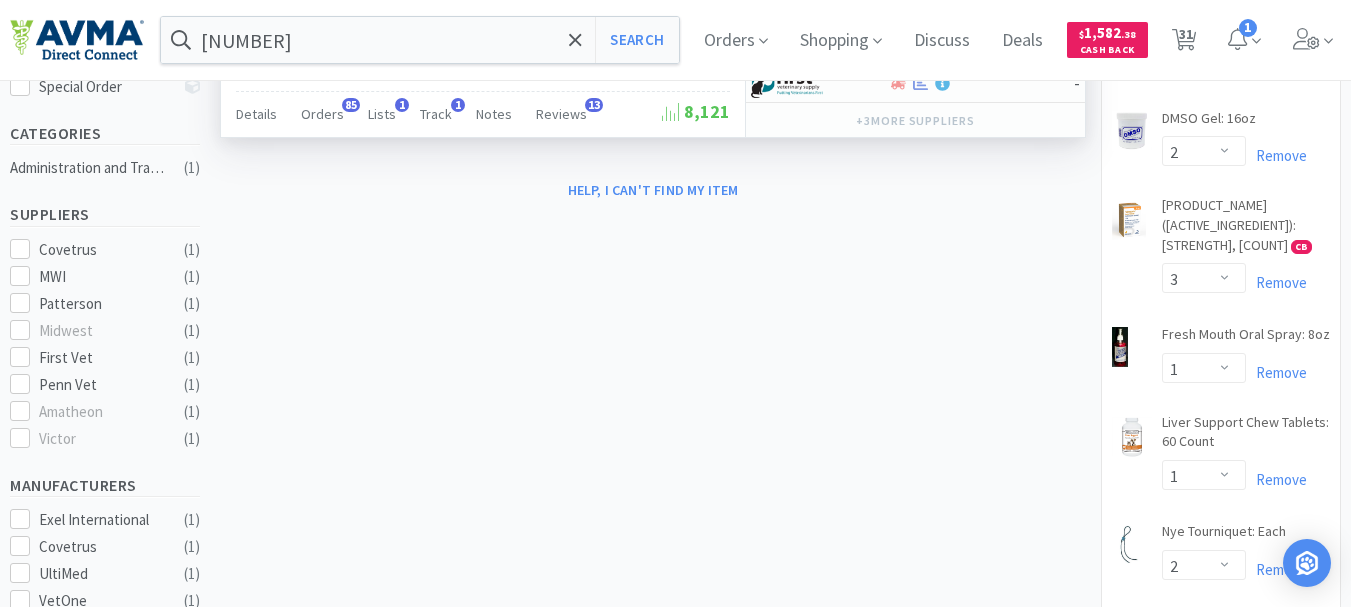 scroll, scrollTop: 314, scrollLeft: 0, axis: vertical 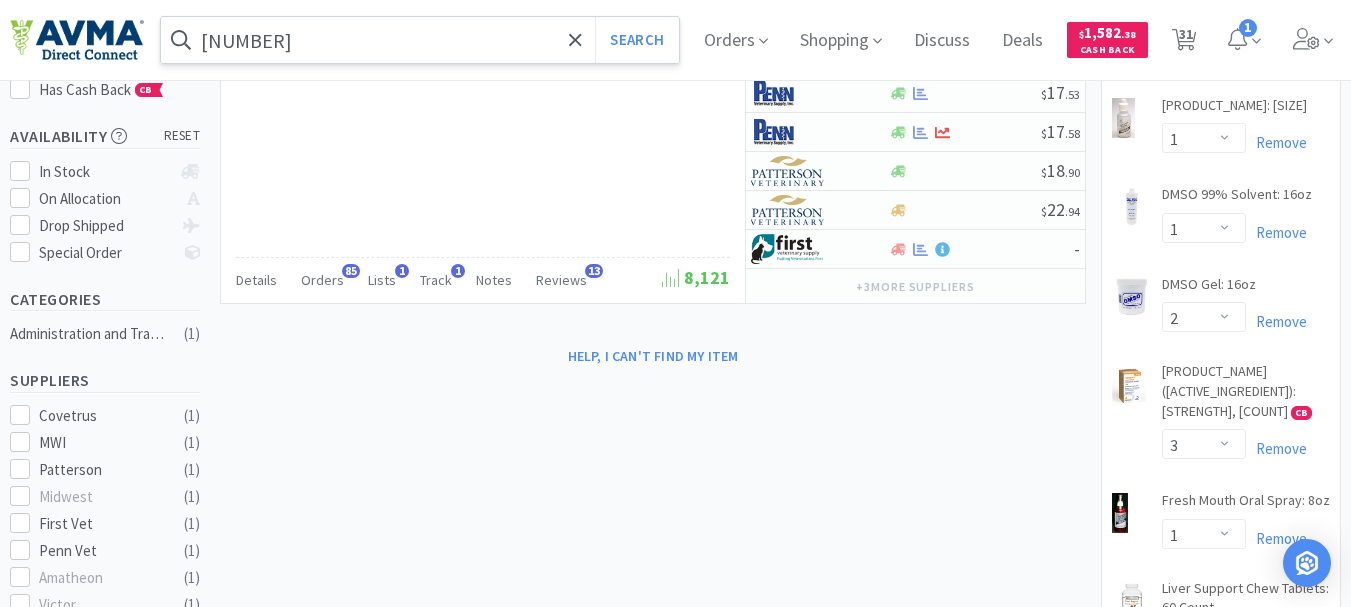 click on "[NUMBER]" at bounding box center [420, 40] 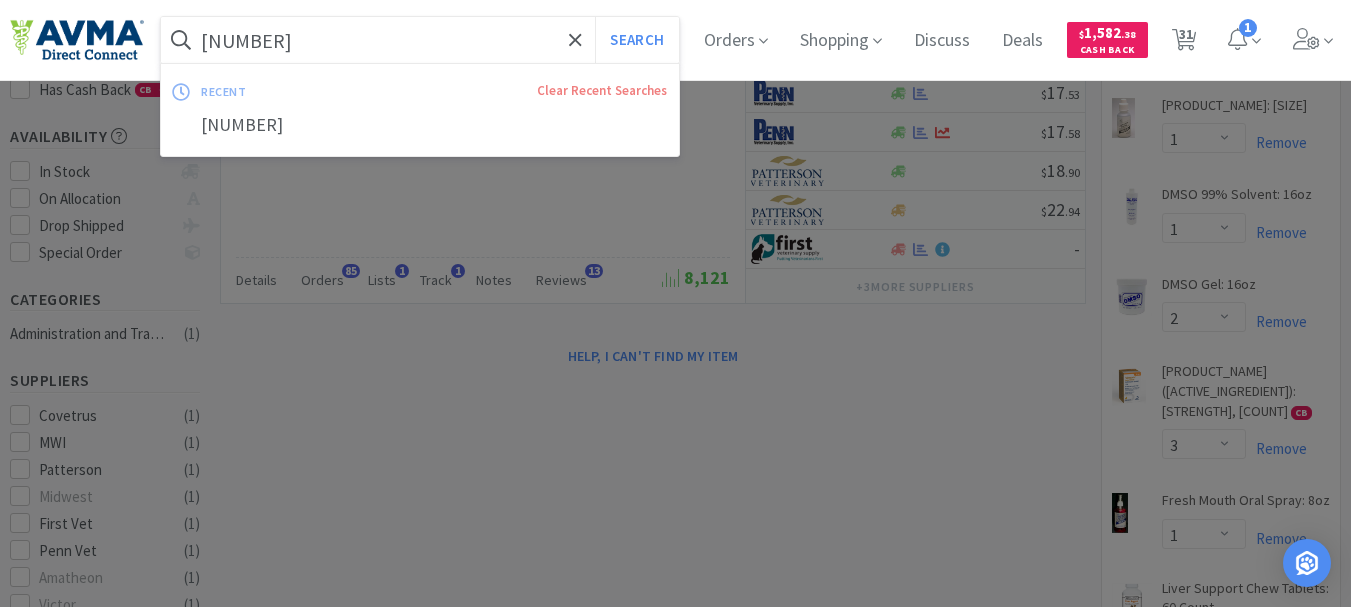 paste on "34196" 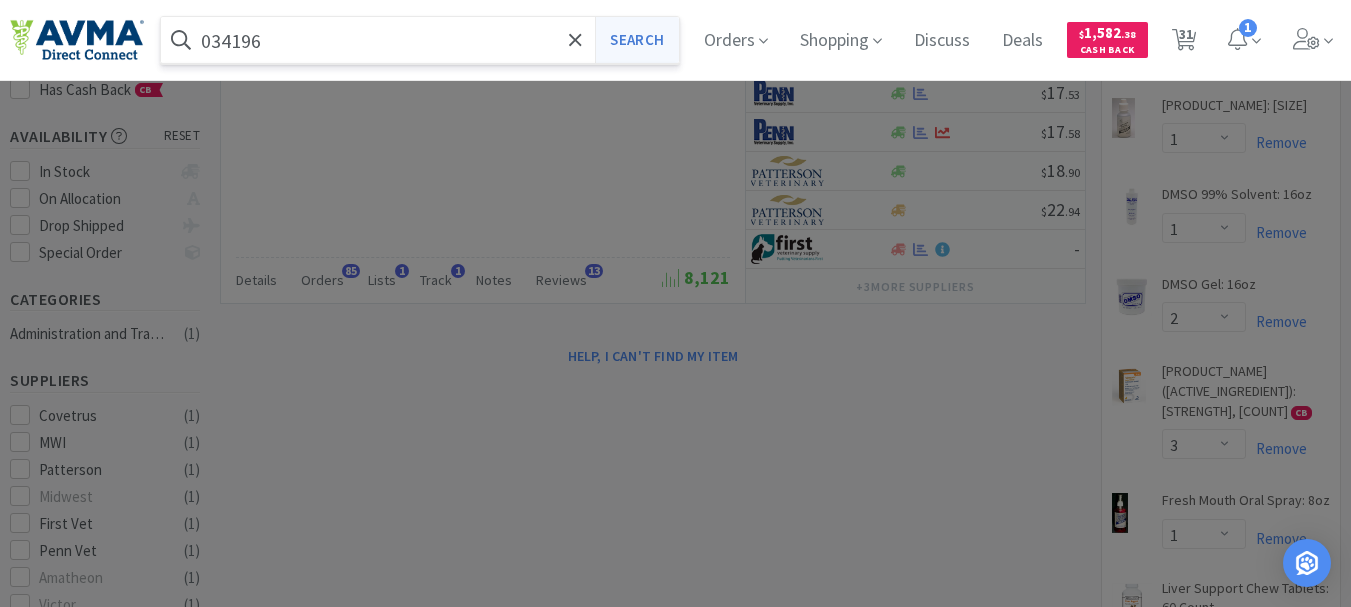 click on "Search" at bounding box center (636, 40) 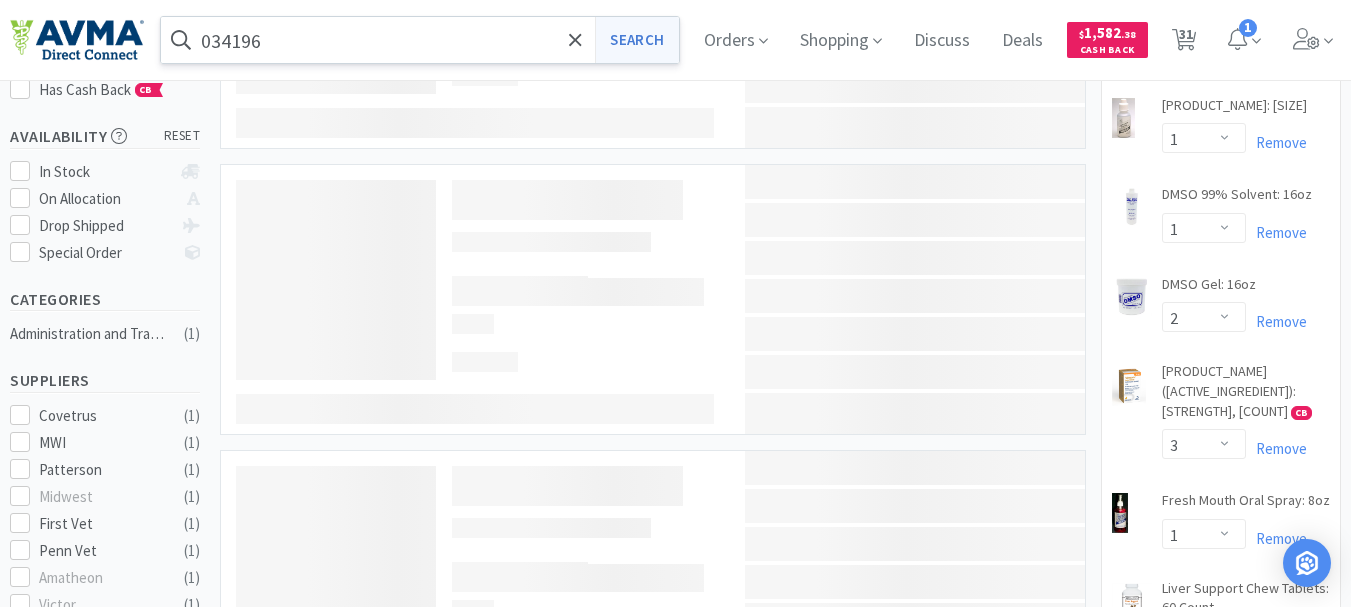 scroll, scrollTop: 0, scrollLeft: 0, axis: both 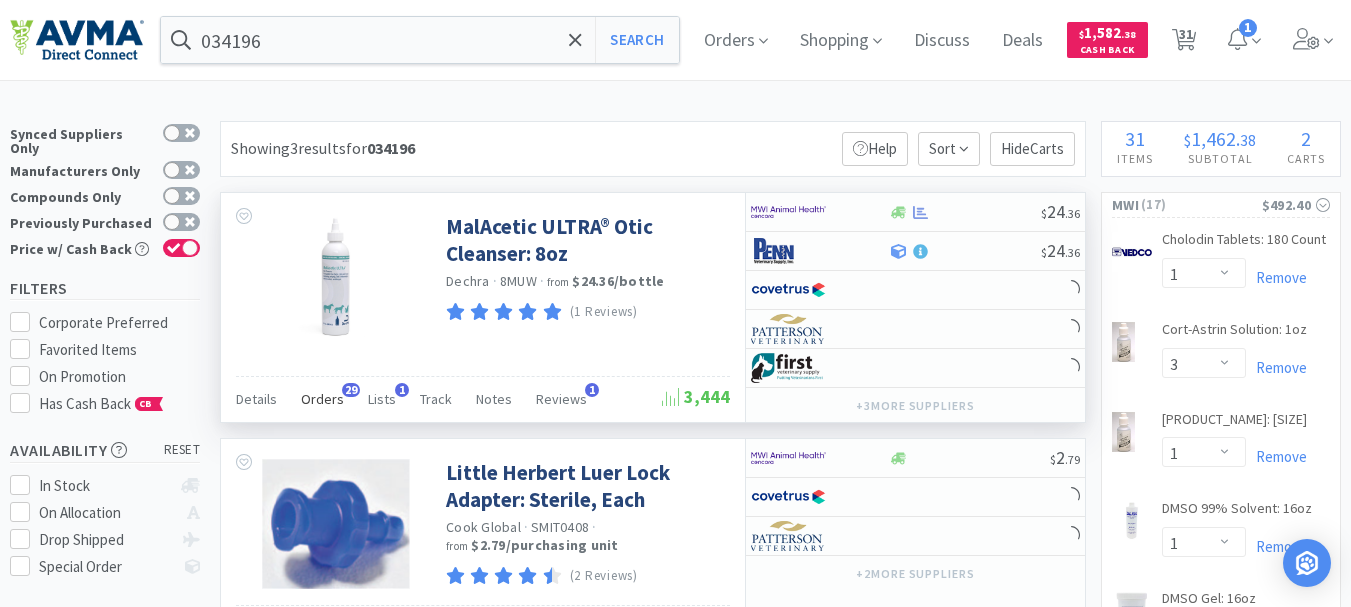 click on "Orders [NUMBER]" at bounding box center [322, 402] 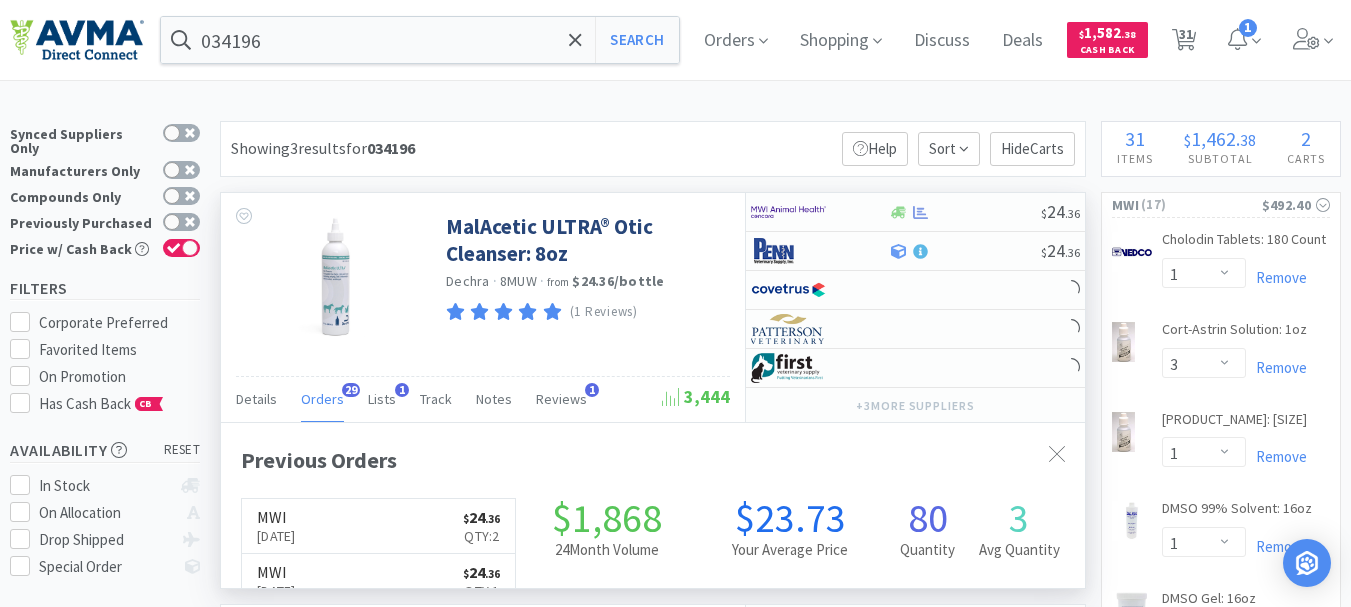 scroll, scrollTop: 999464, scrollLeft: 999136, axis: both 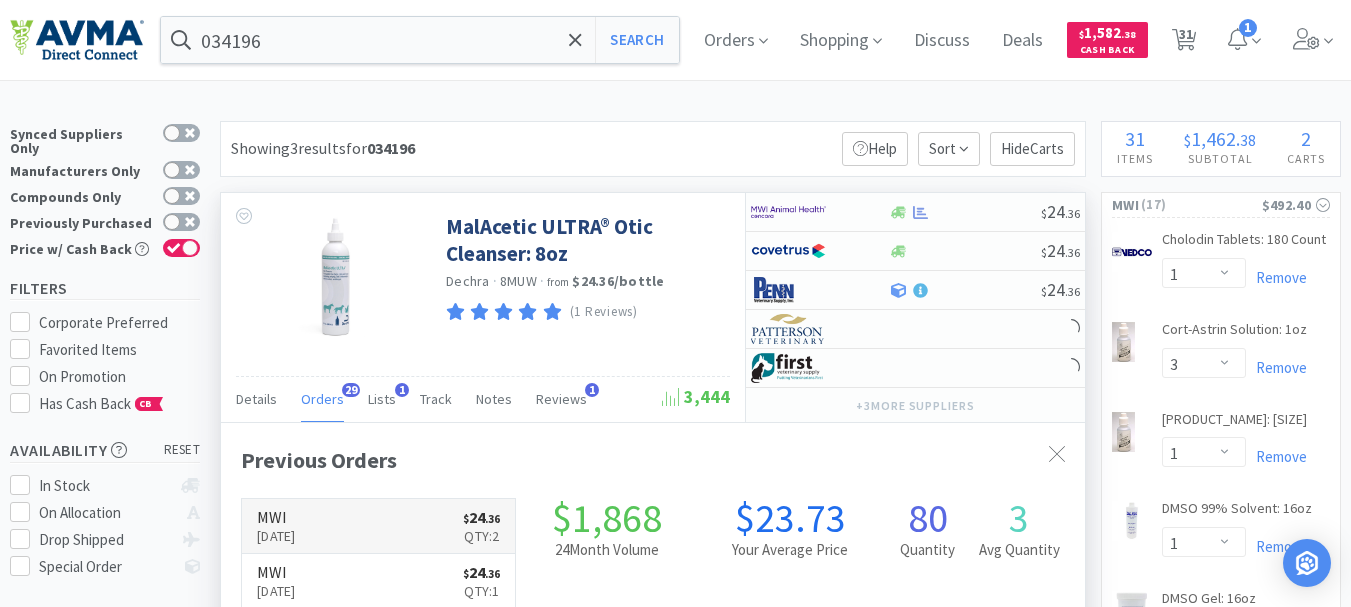 click on "[DATE]" at bounding box center (276, 536) 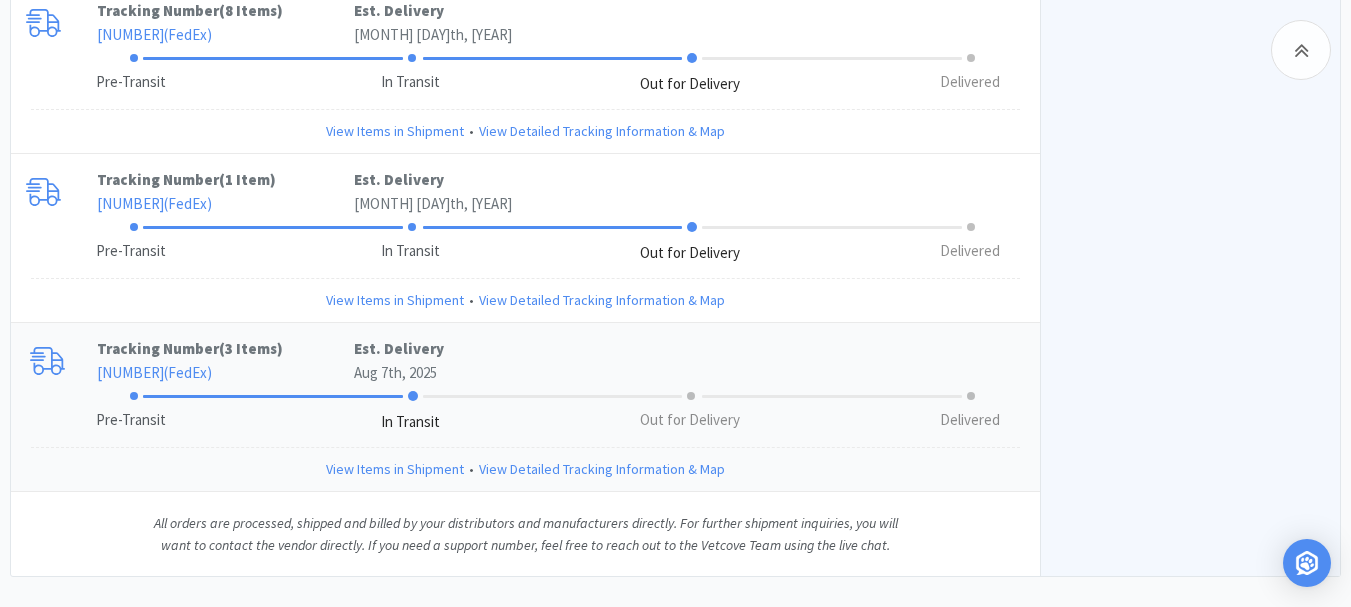 scroll, scrollTop: 7408, scrollLeft: 0, axis: vertical 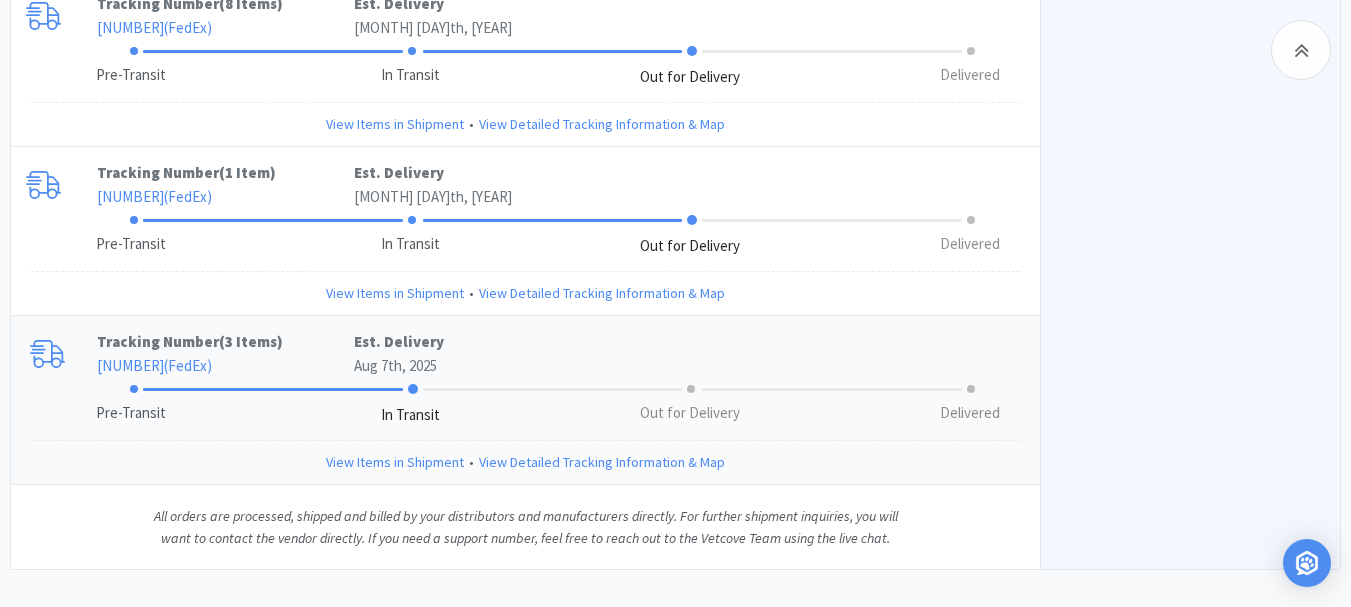 click on "View Items in Shipment" at bounding box center (395, 462) 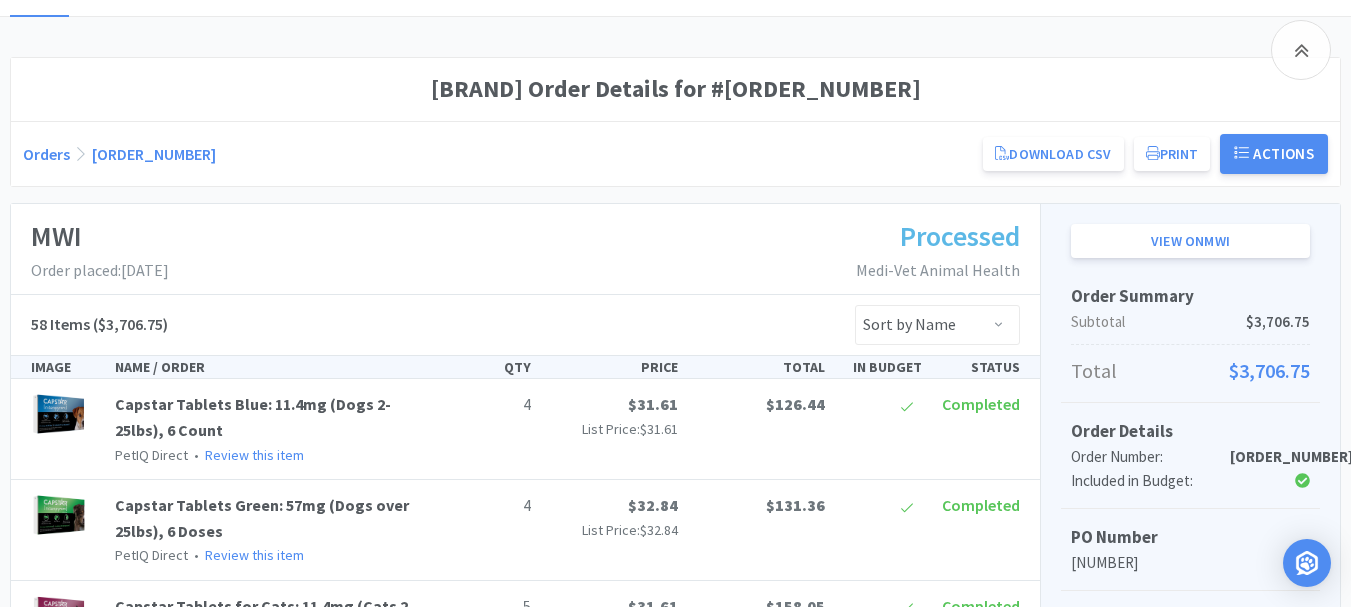 scroll, scrollTop: 0, scrollLeft: 0, axis: both 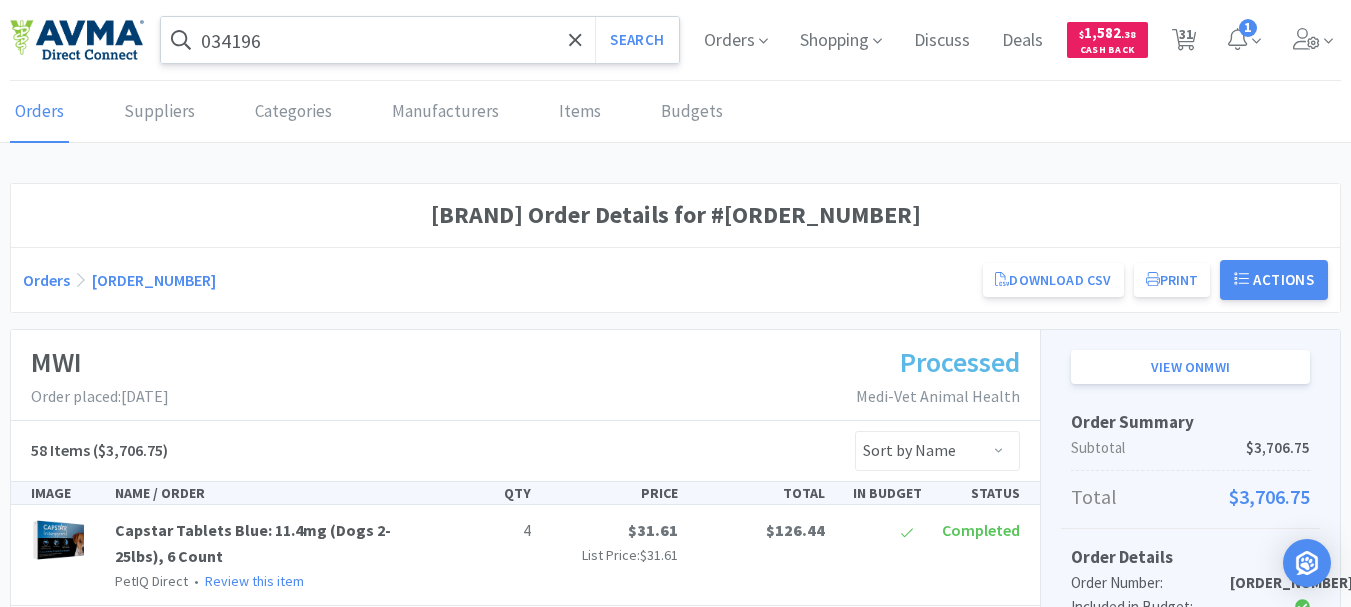 click on "034196" at bounding box center [420, 40] 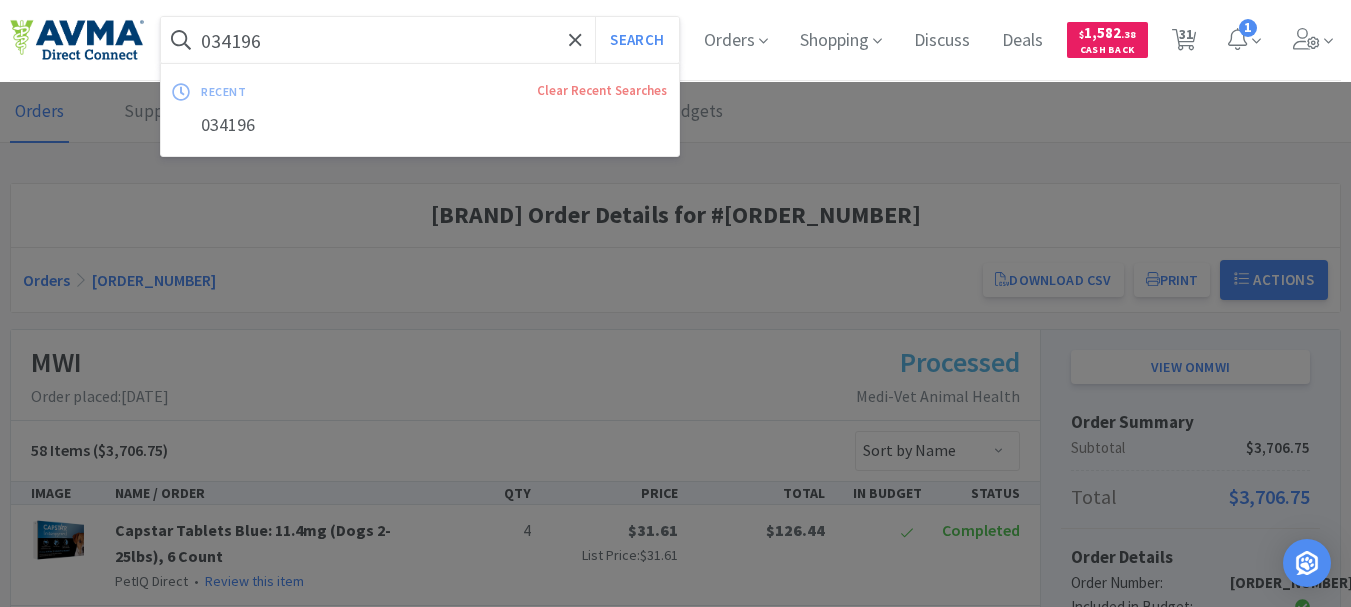 paste on "72287" 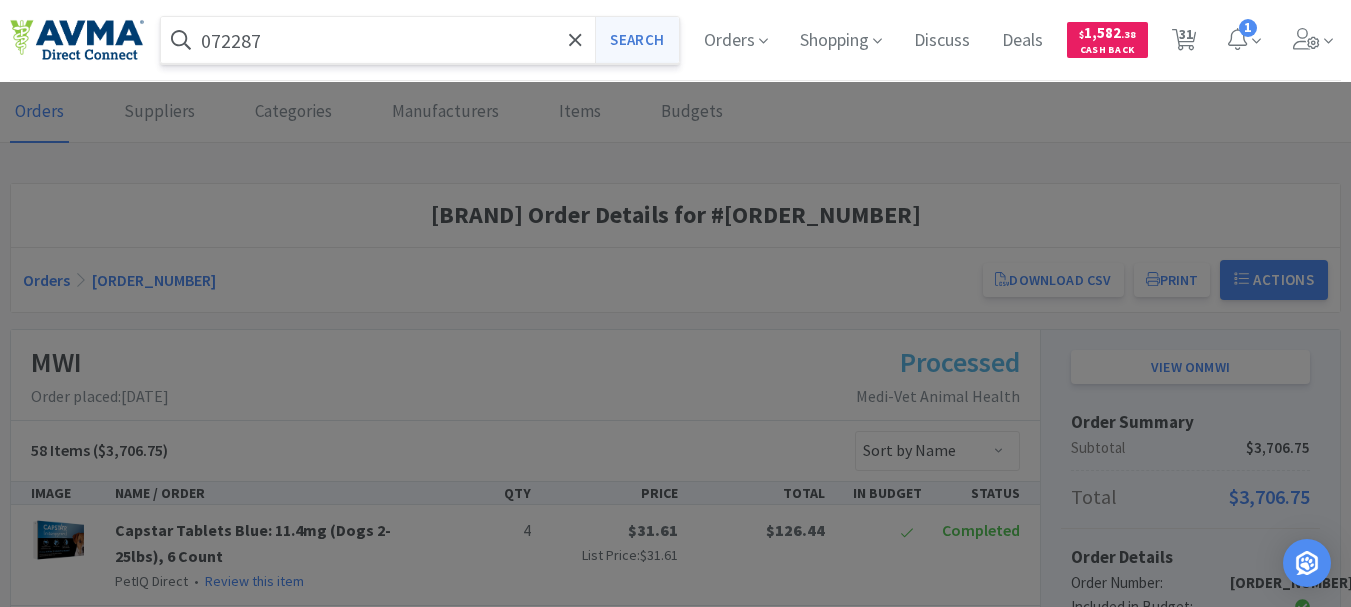 type on "072287" 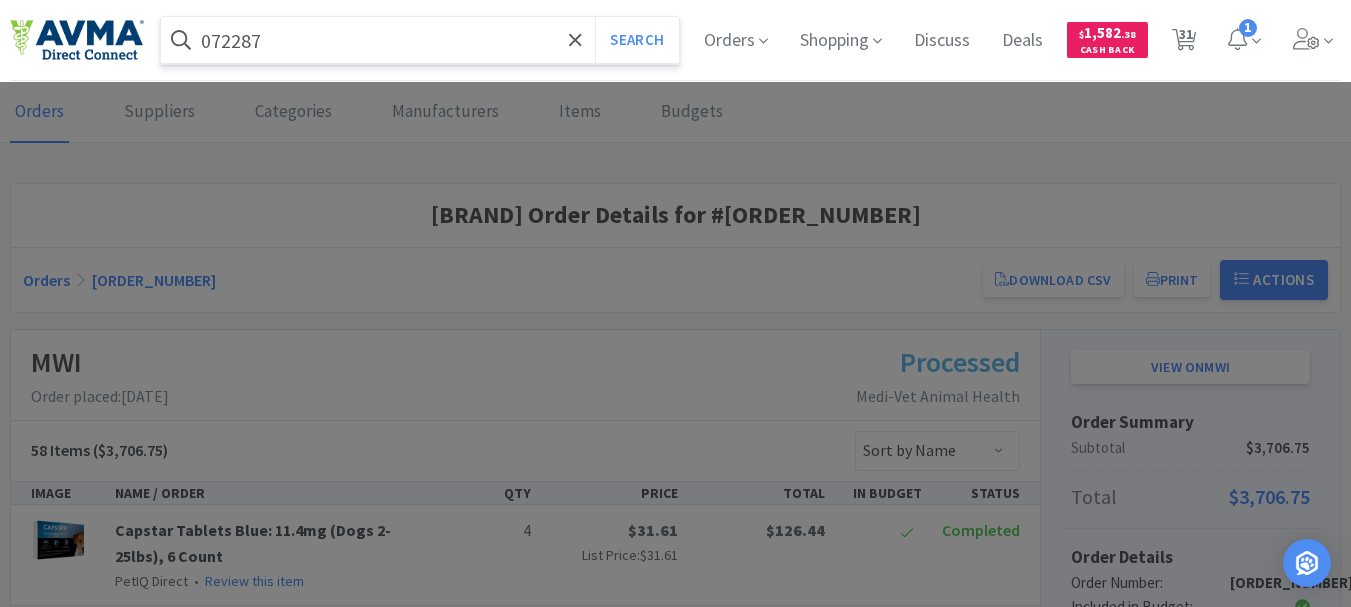 select on "1" 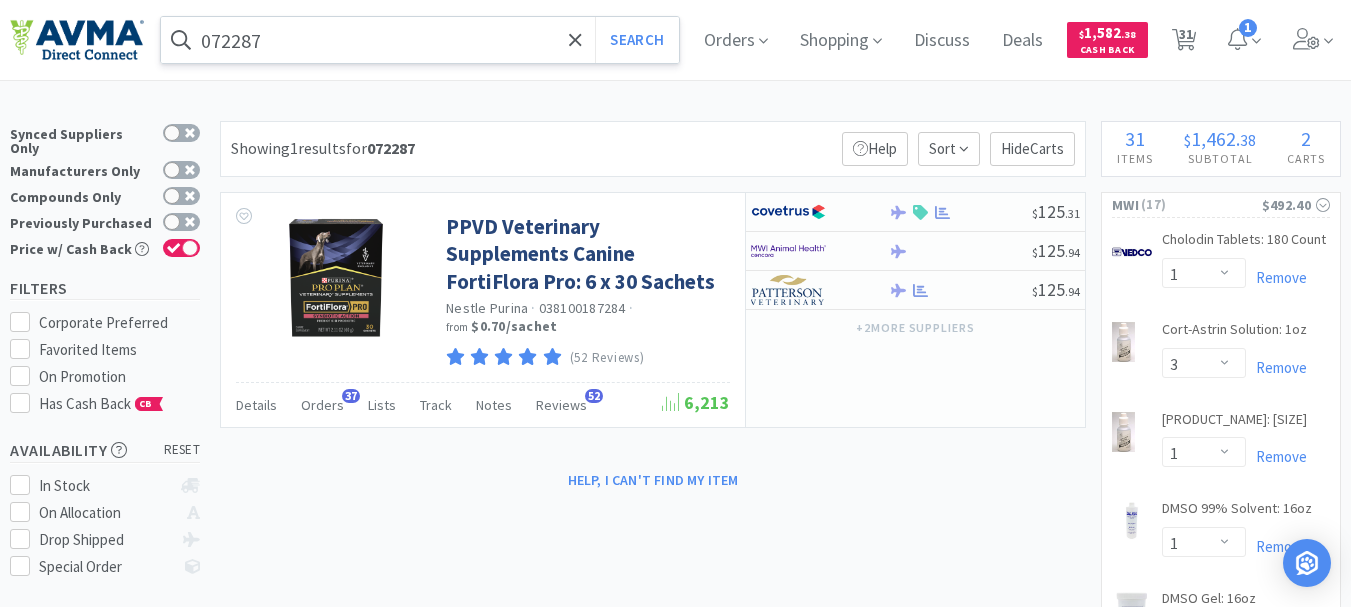 click on "072287" at bounding box center [420, 40] 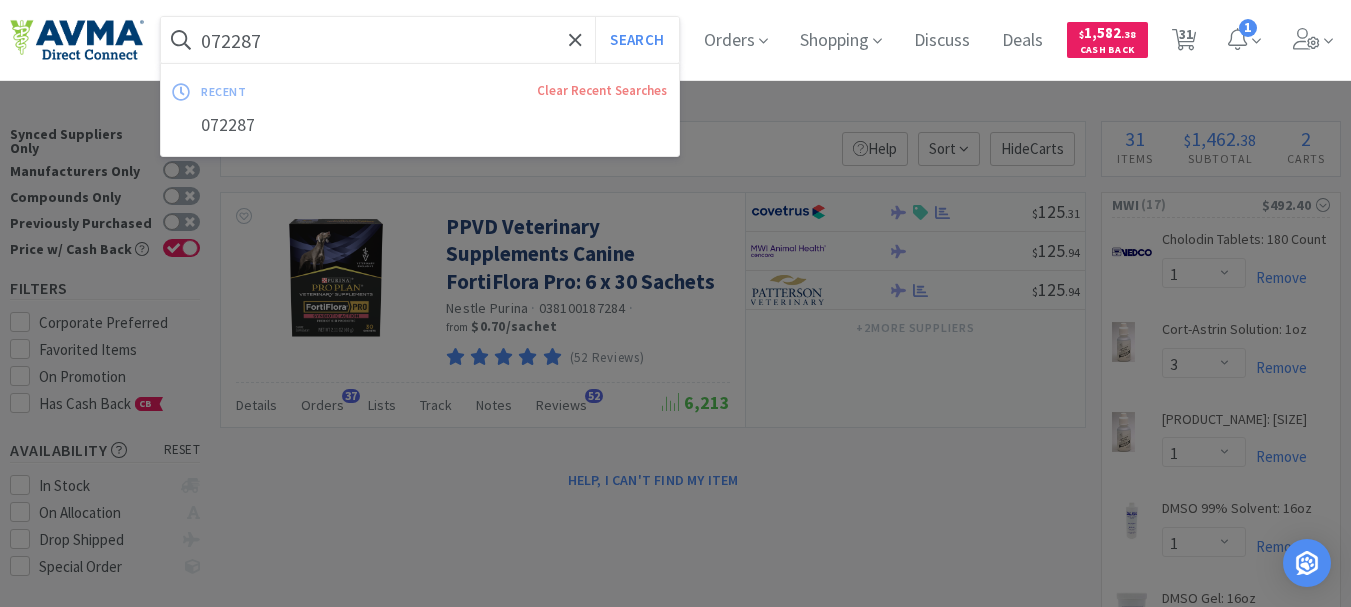 paste on "[PRODUCT_CODE]" 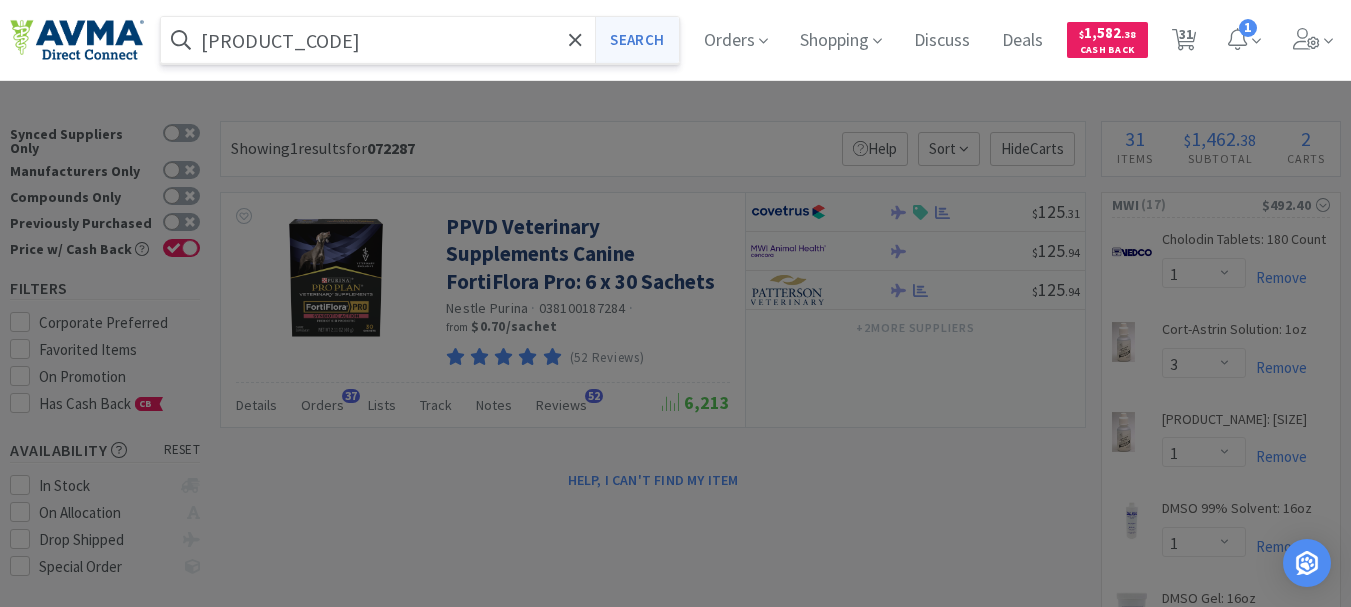 click on "Search" at bounding box center (636, 40) 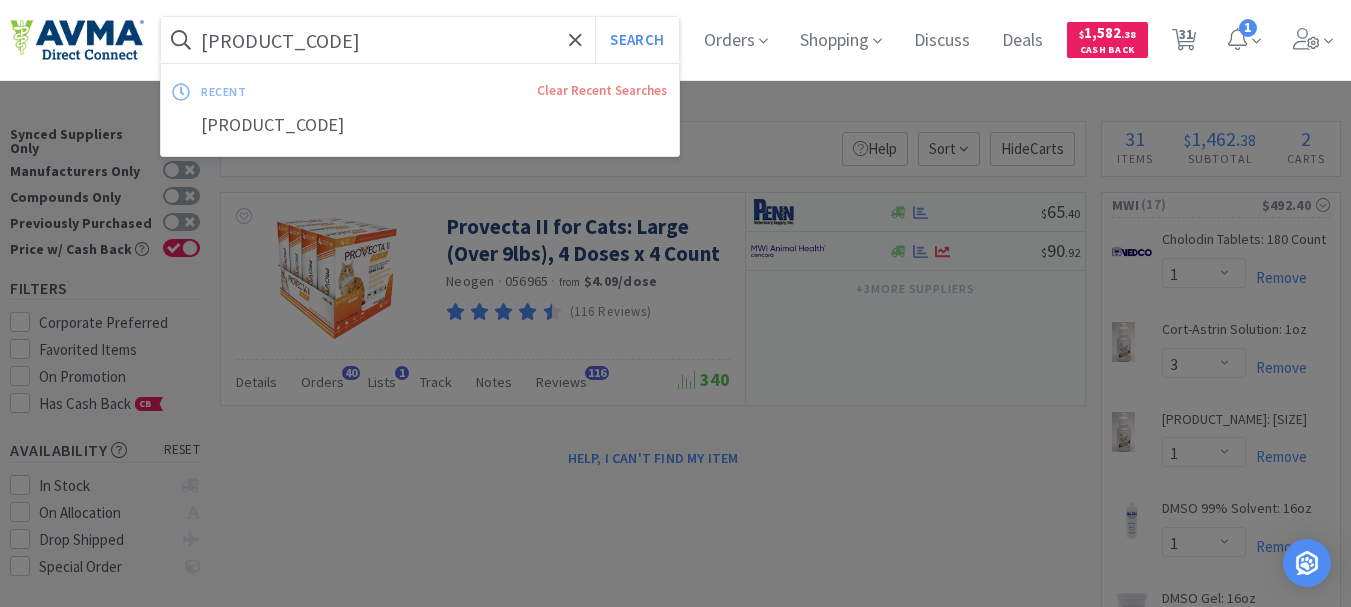 click on "[PRODUCT_CODE]" at bounding box center [420, 40] 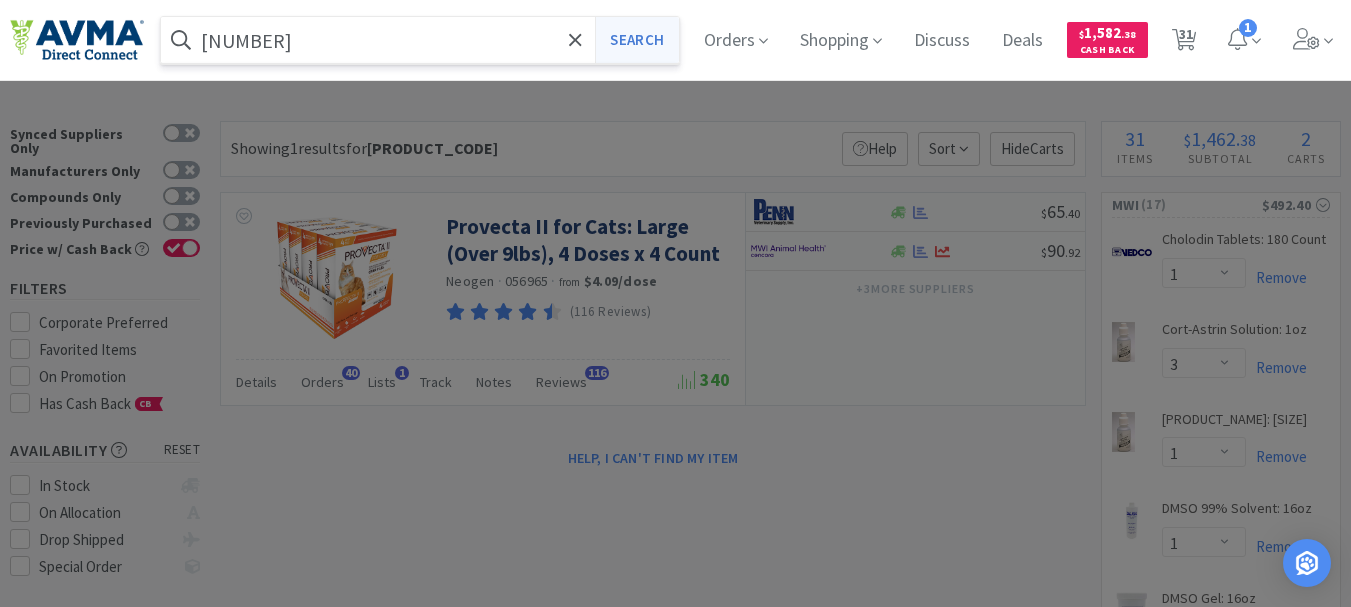 type on "[NUMBER]" 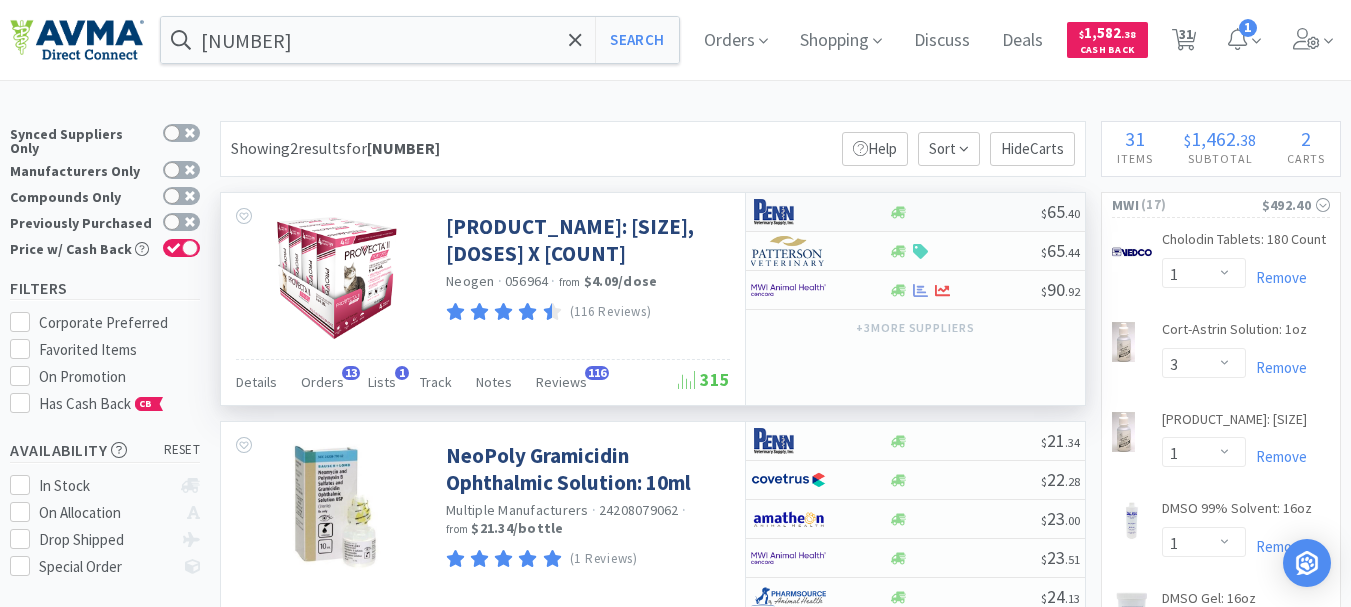 click at bounding box center (788, 212) 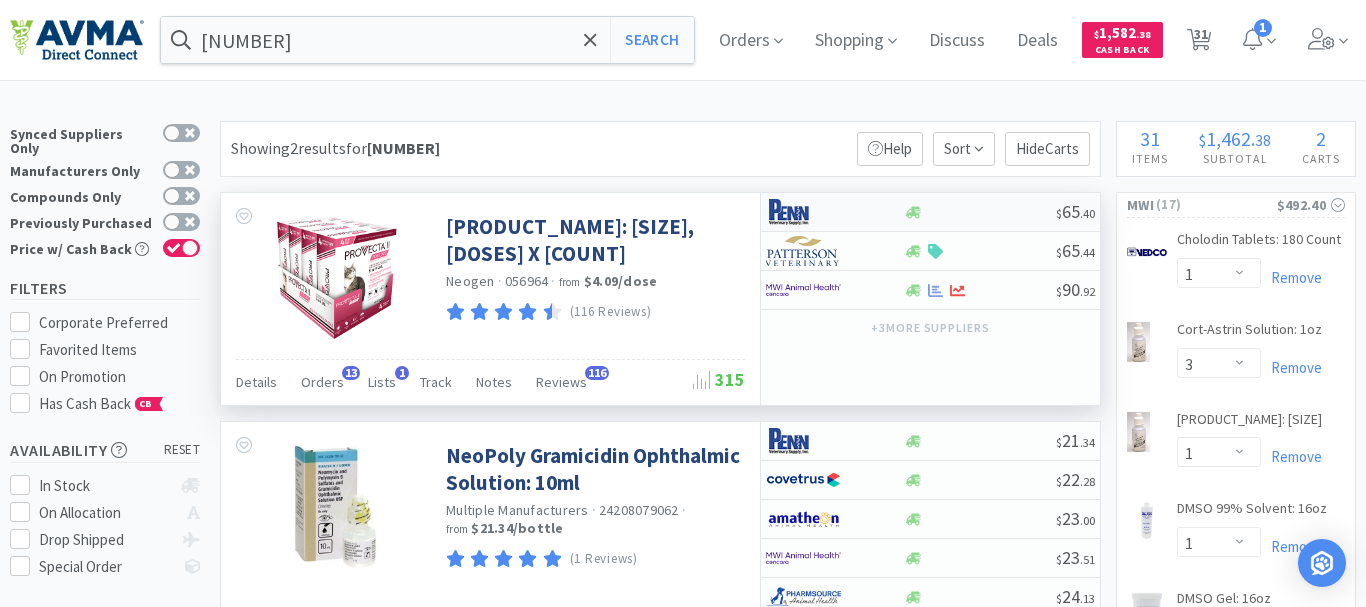 select on "1" 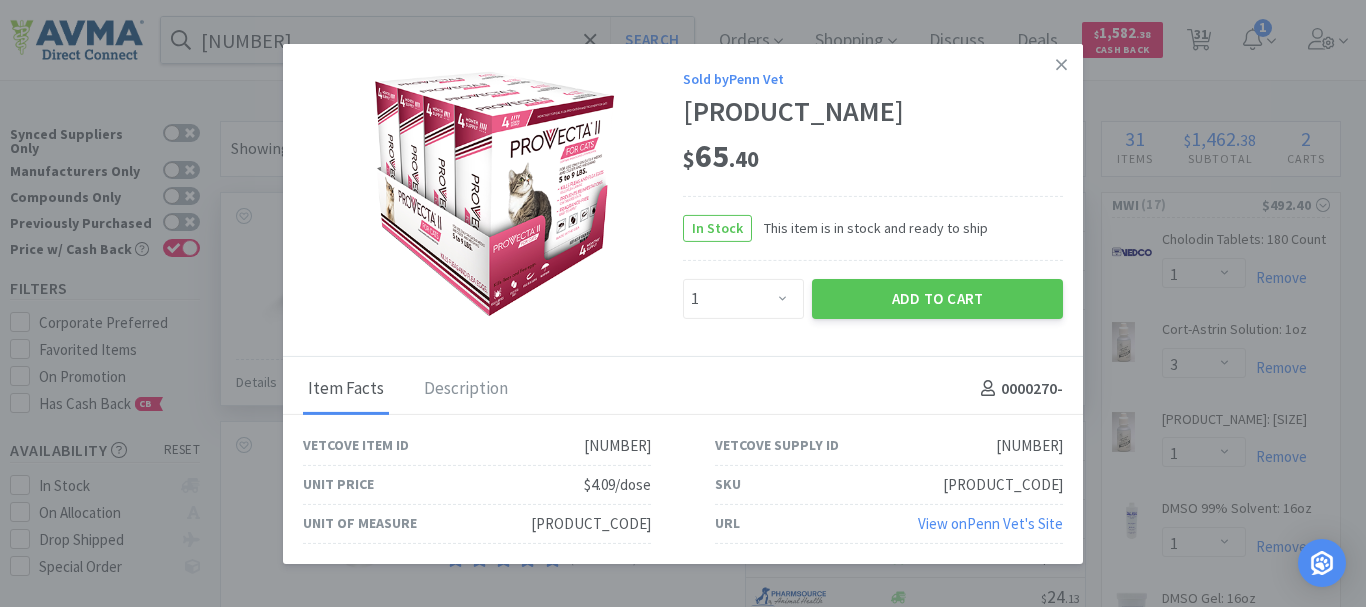 click on "[PRODUCT_CODE]" at bounding box center [1003, 485] 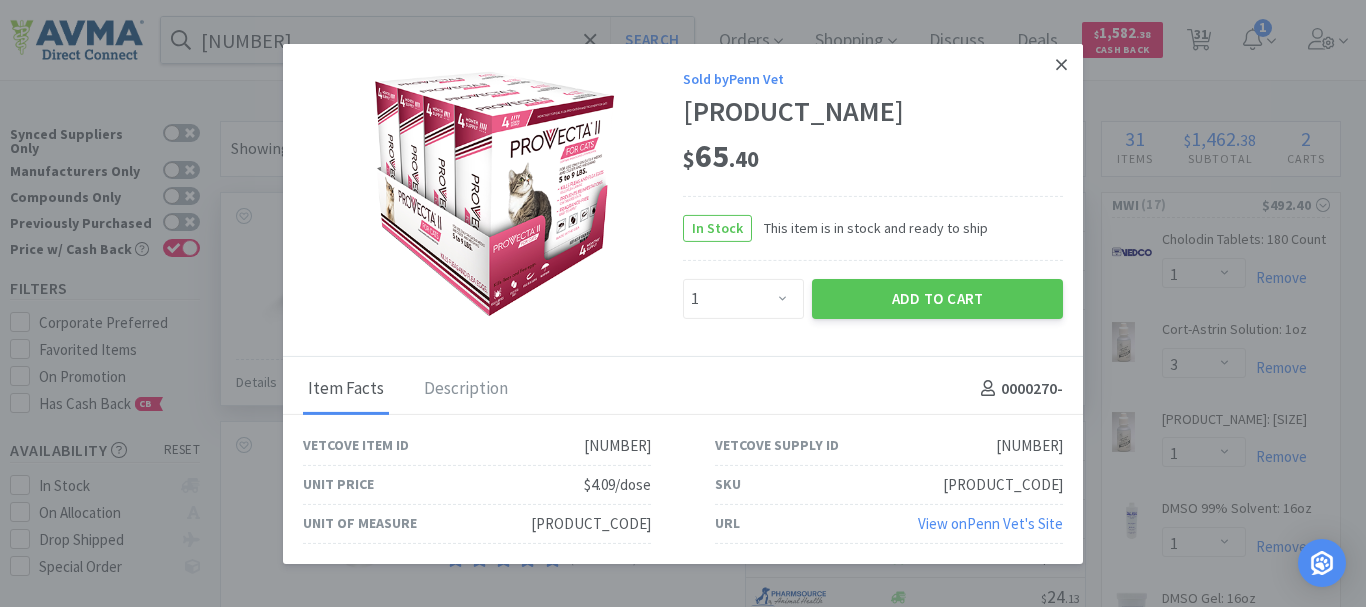 click 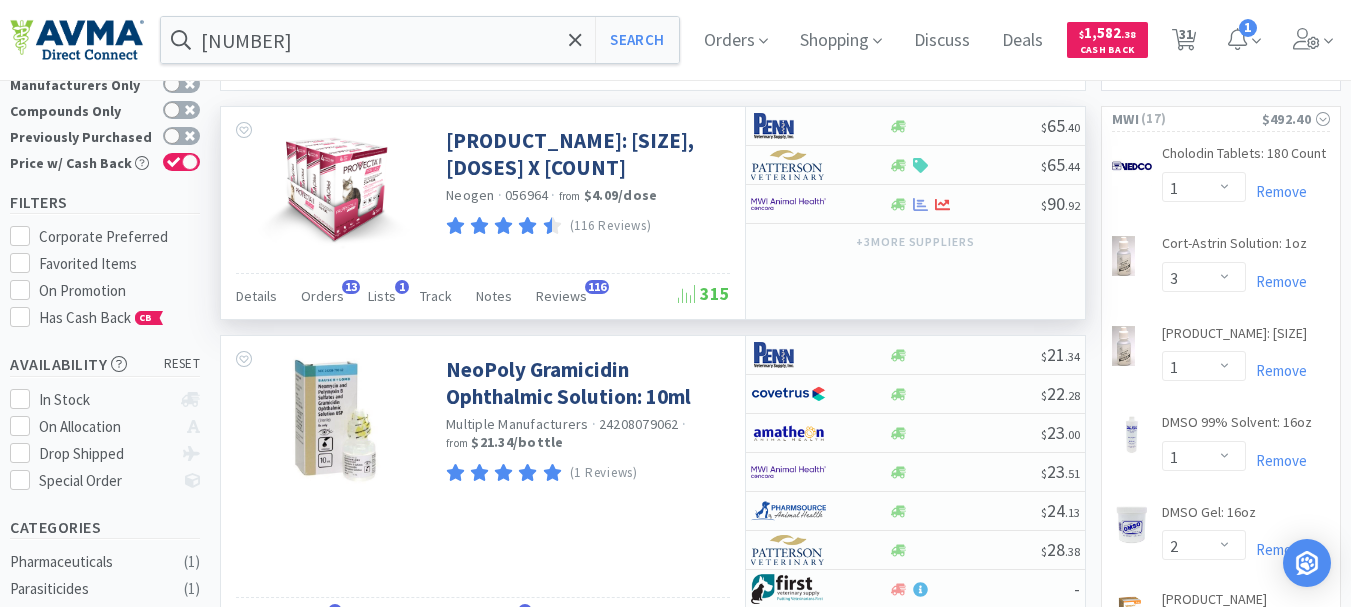 scroll, scrollTop: 14, scrollLeft: 0, axis: vertical 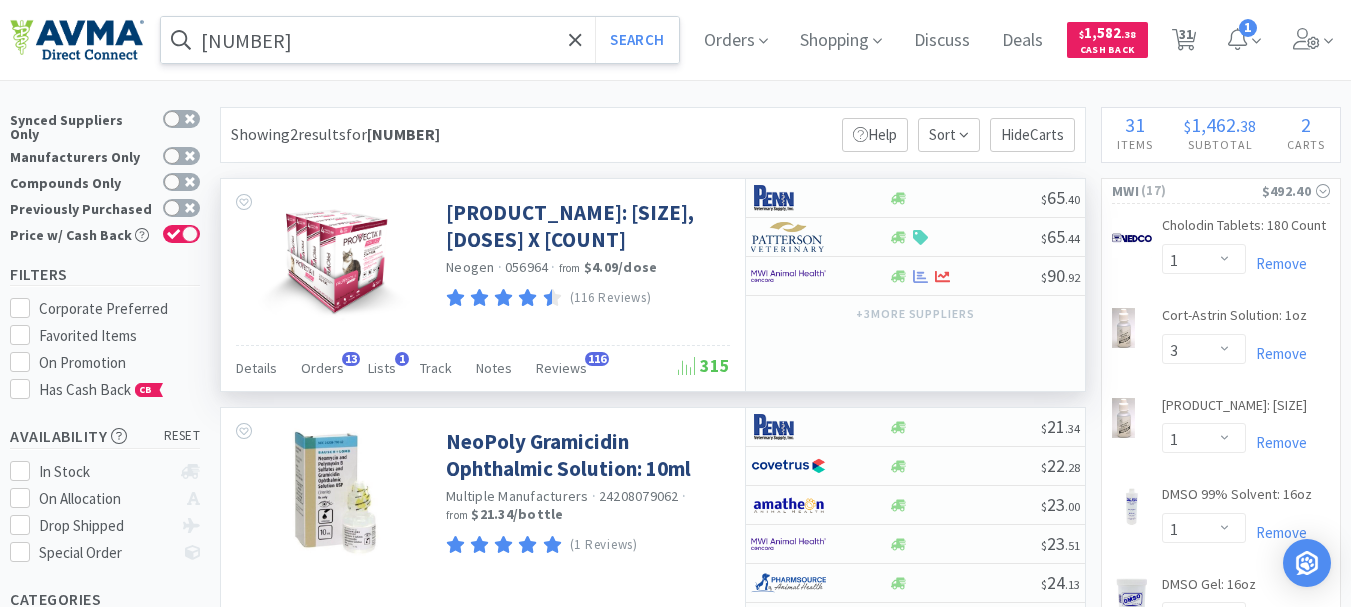 click on "[NUMBER]" at bounding box center [420, 40] 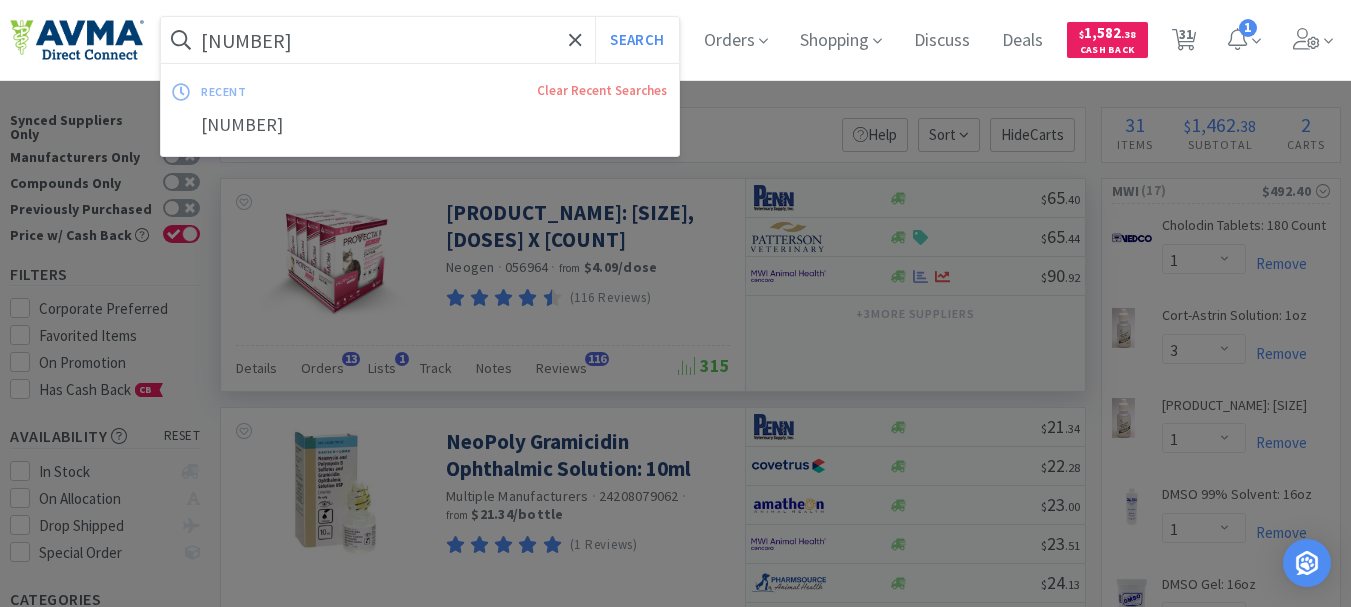 paste on "[PRODUCT_CODE]" 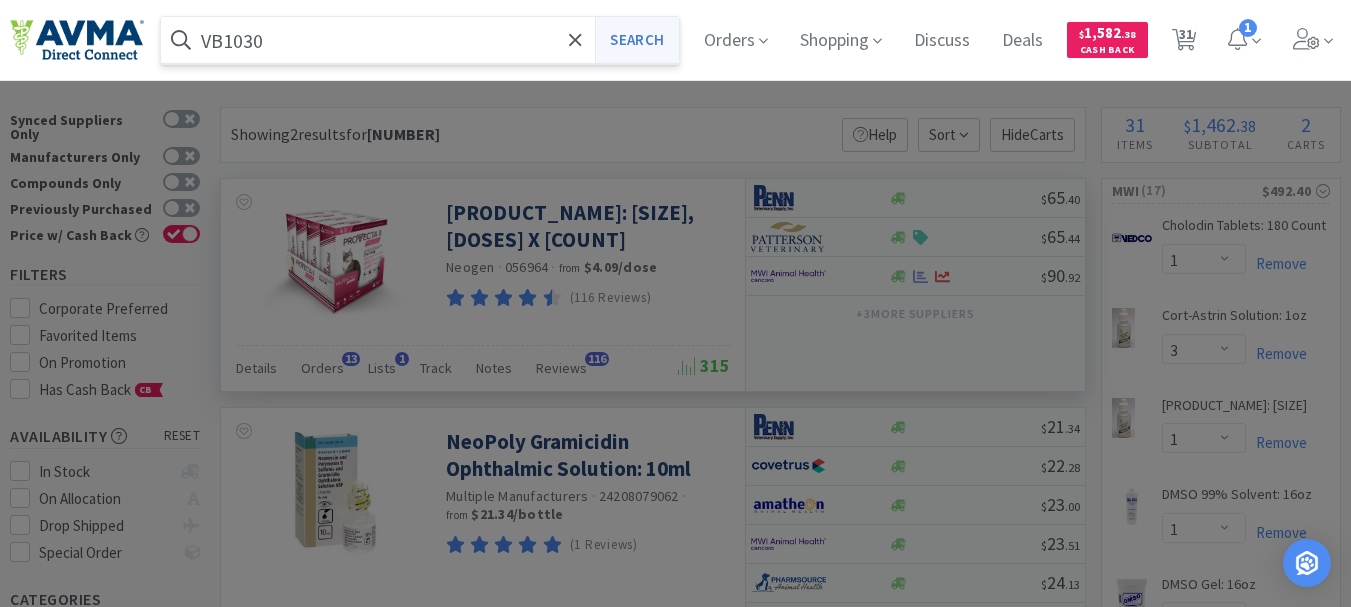 type on "VB1030" 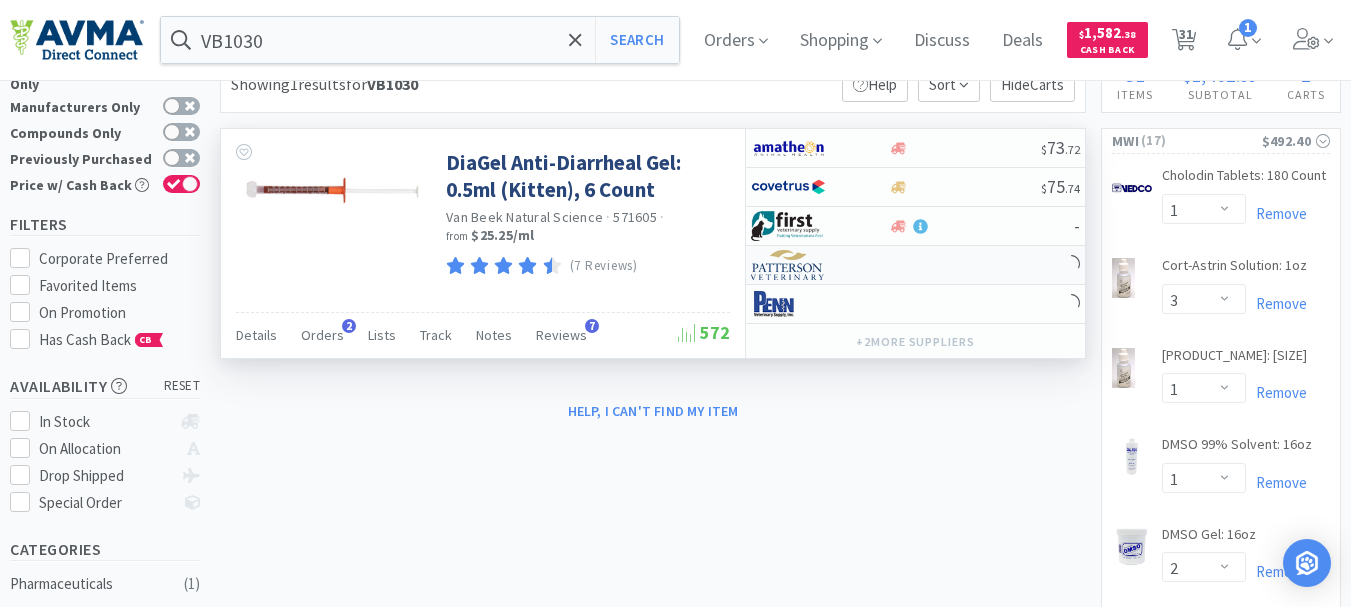 scroll, scrollTop: 100, scrollLeft: 0, axis: vertical 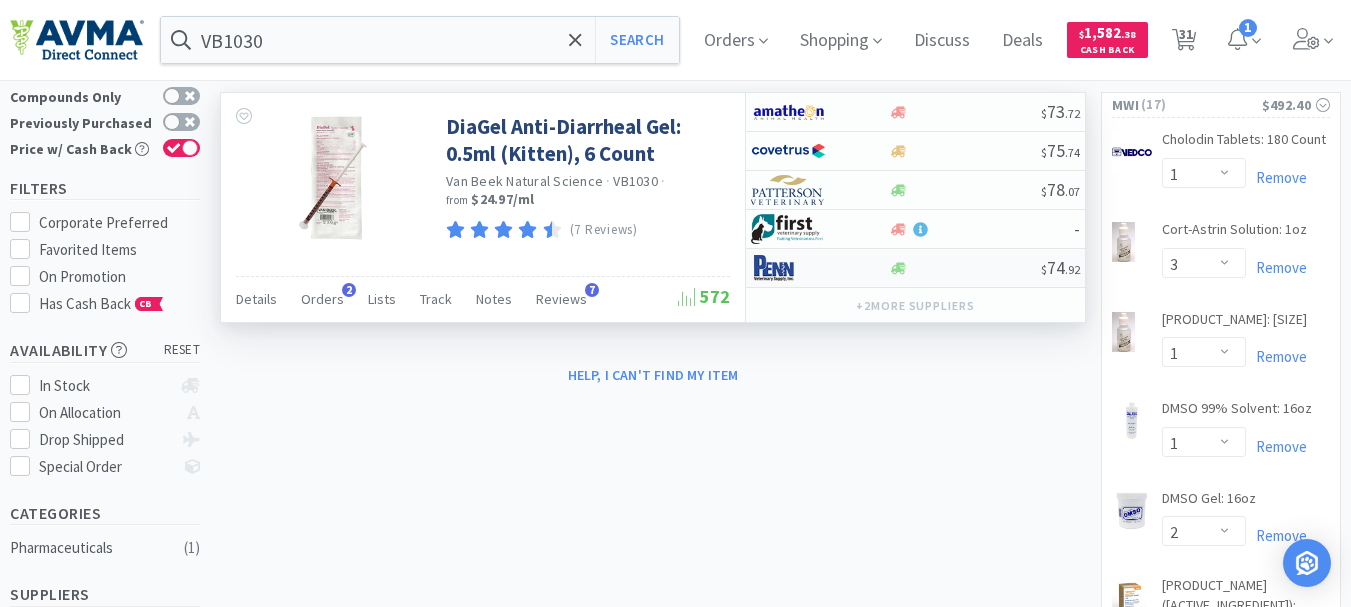 click at bounding box center [788, 268] 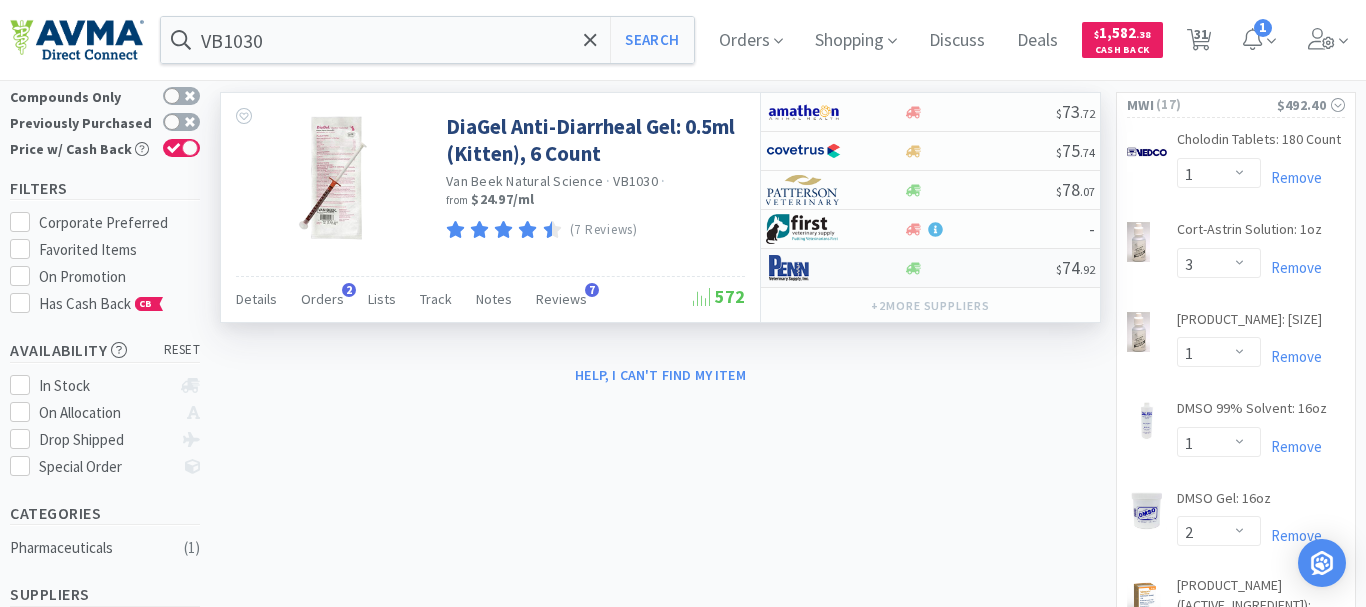 select on "1" 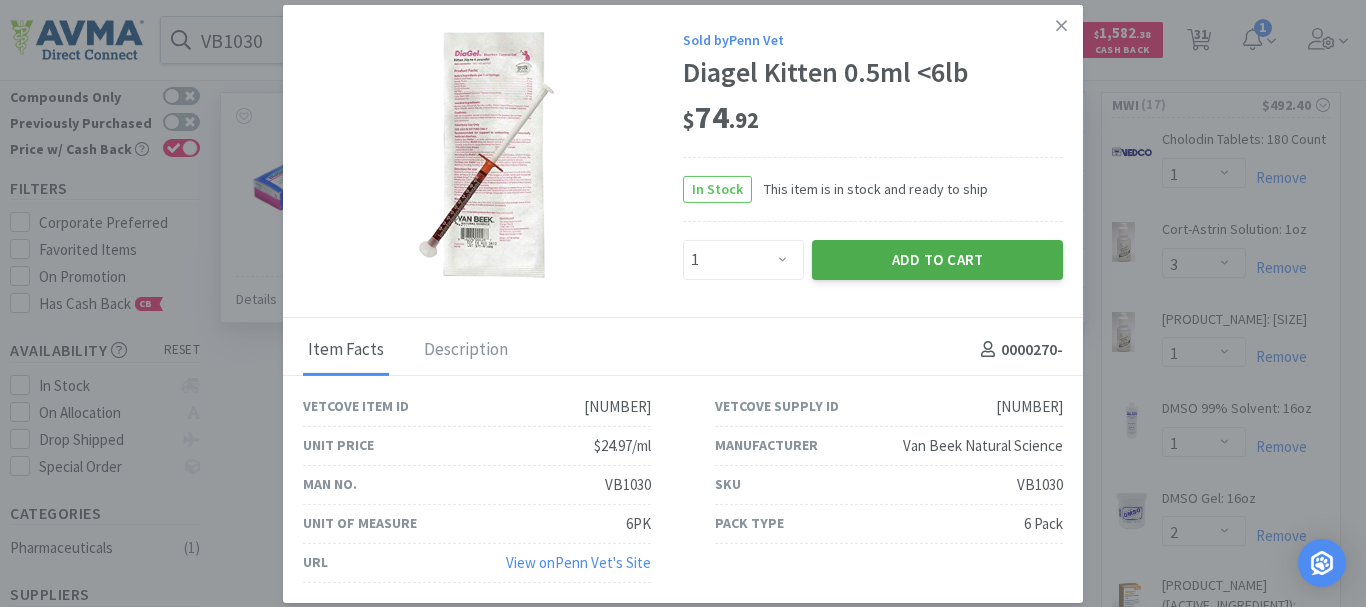 click on "Add to Cart" at bounding box center [937, 260] 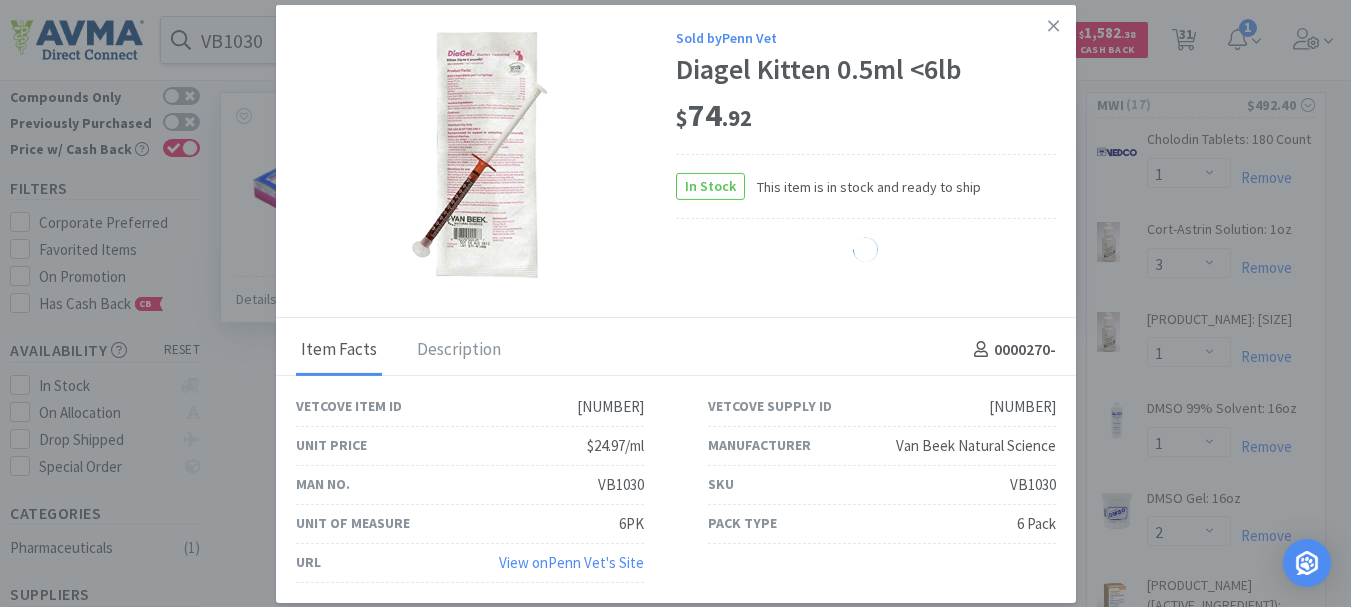 select on "1" 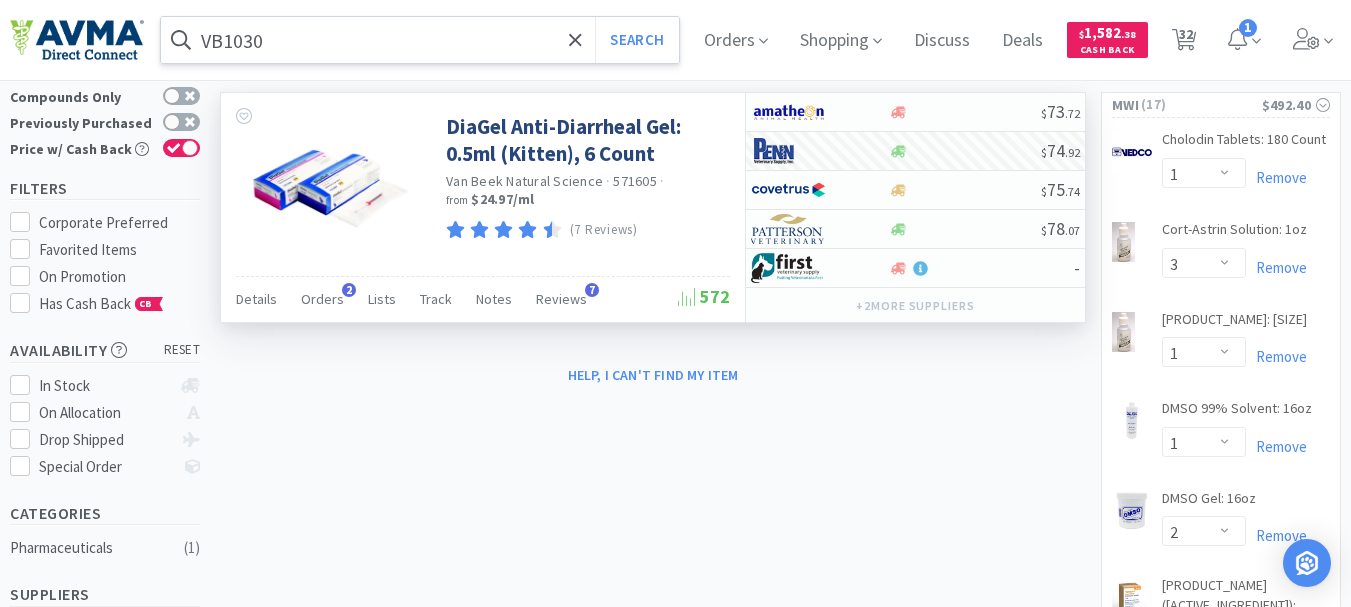 click on "VB1030" at bounding box center [420, 40] 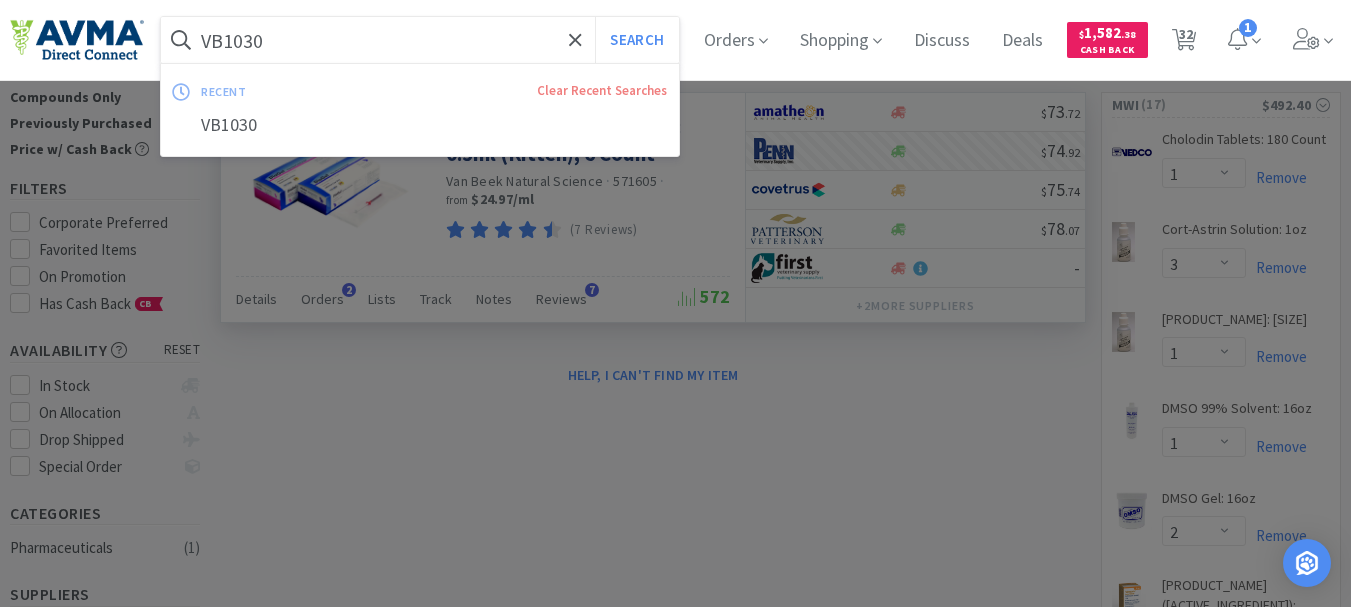 paste on "[PRODUCT_CODE]" 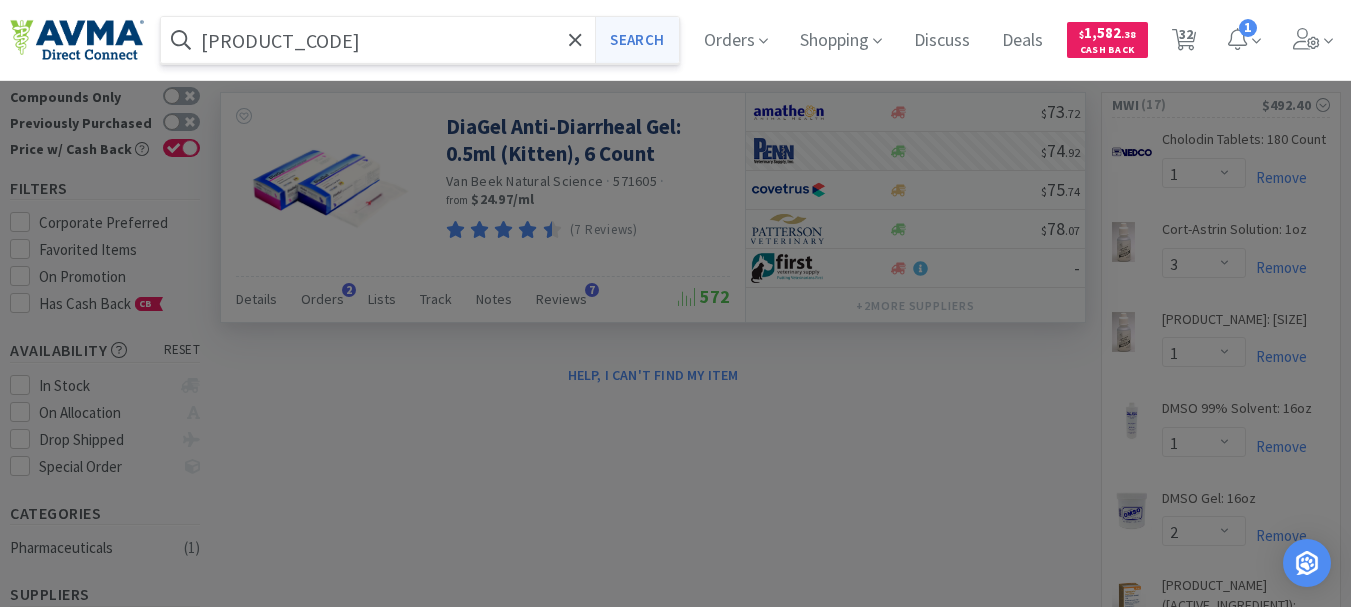 type on "[PRODUCT_CODE]" 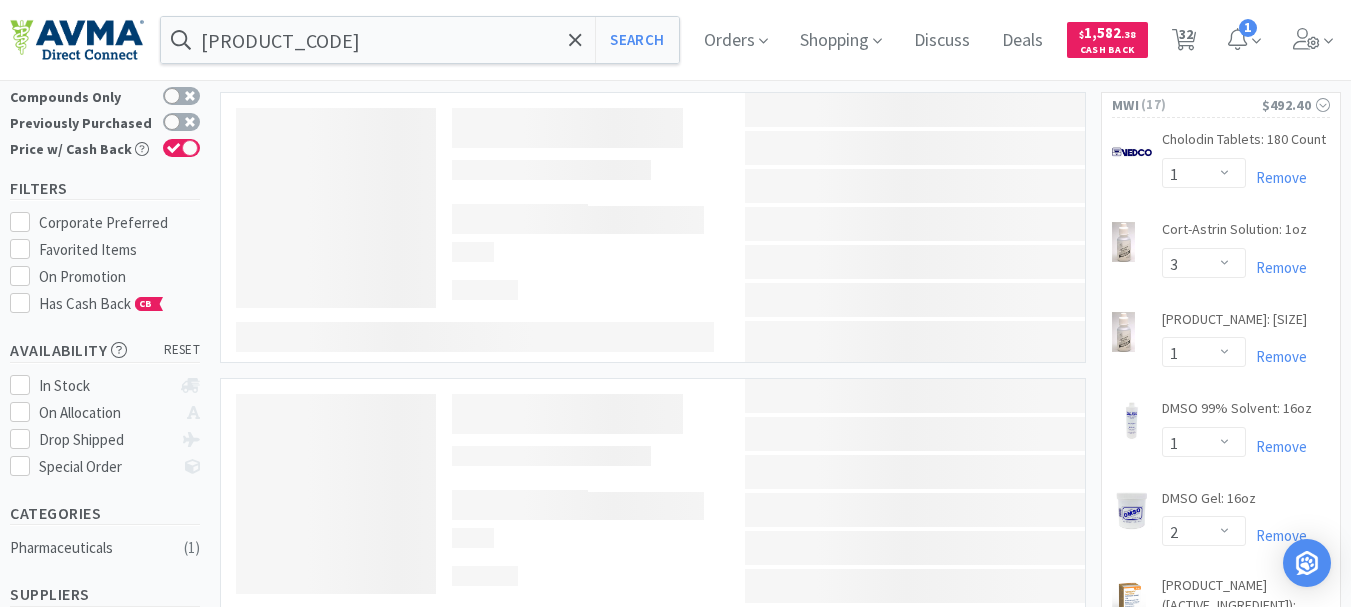 scroll, scrollTop: 0, scrollLeft: 0, axis: both 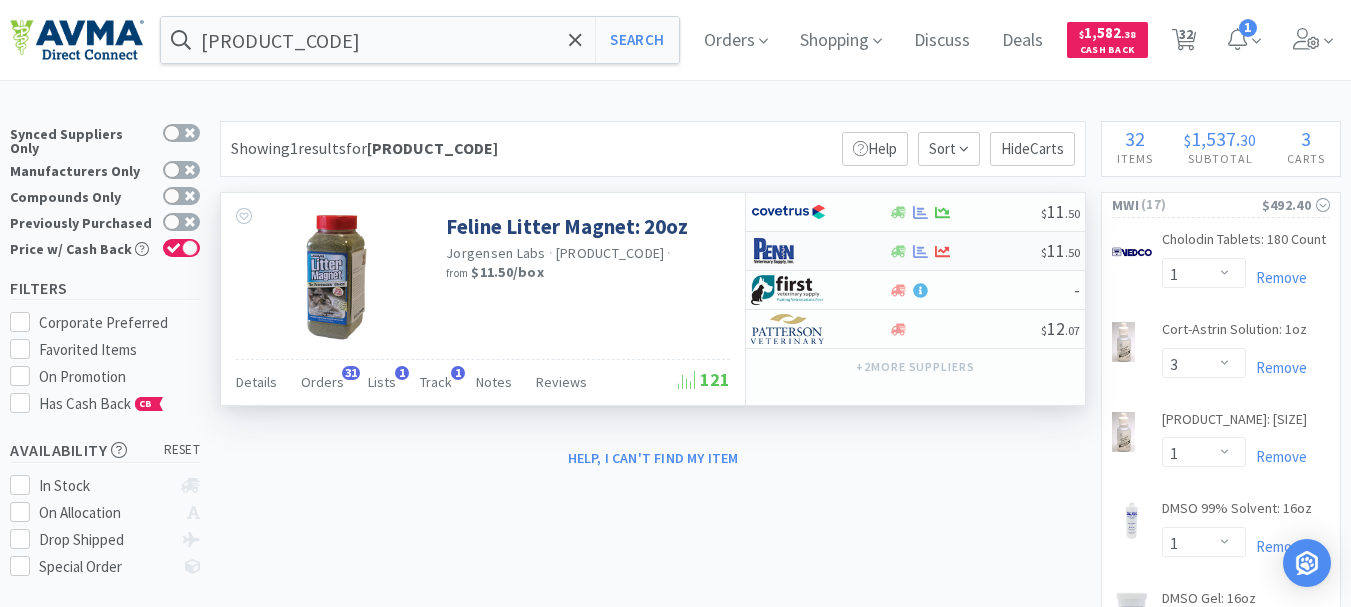 click at bounding box center [788, 251] 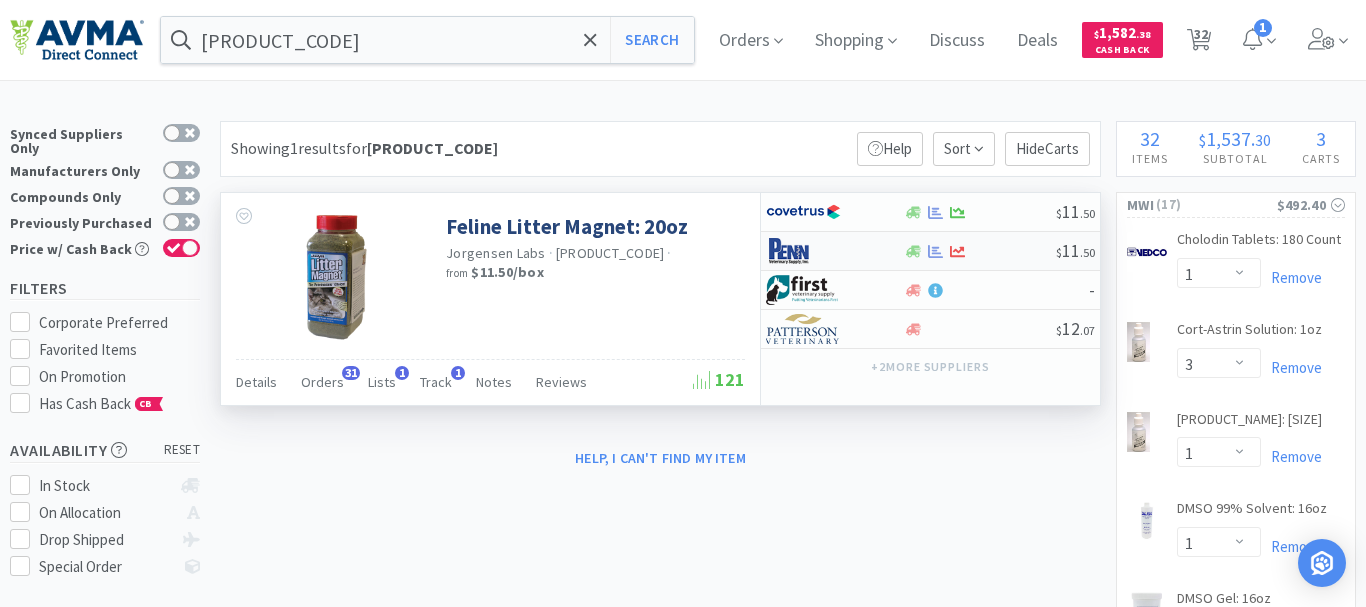 select on "1" 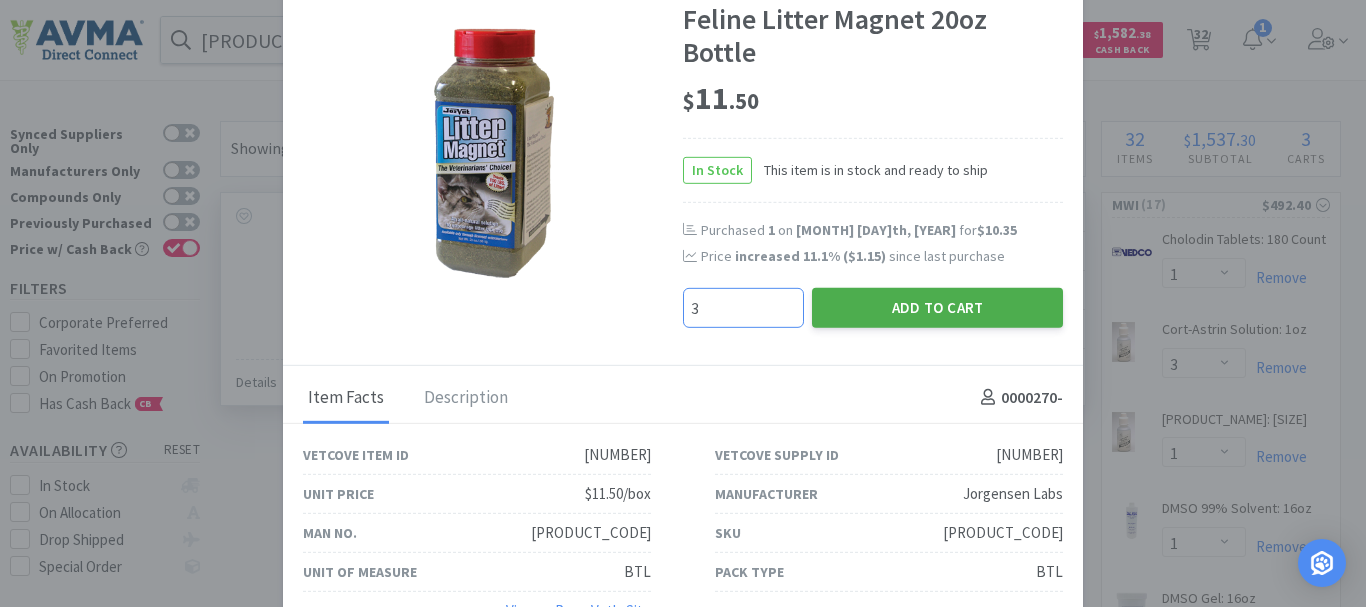 type on "3" 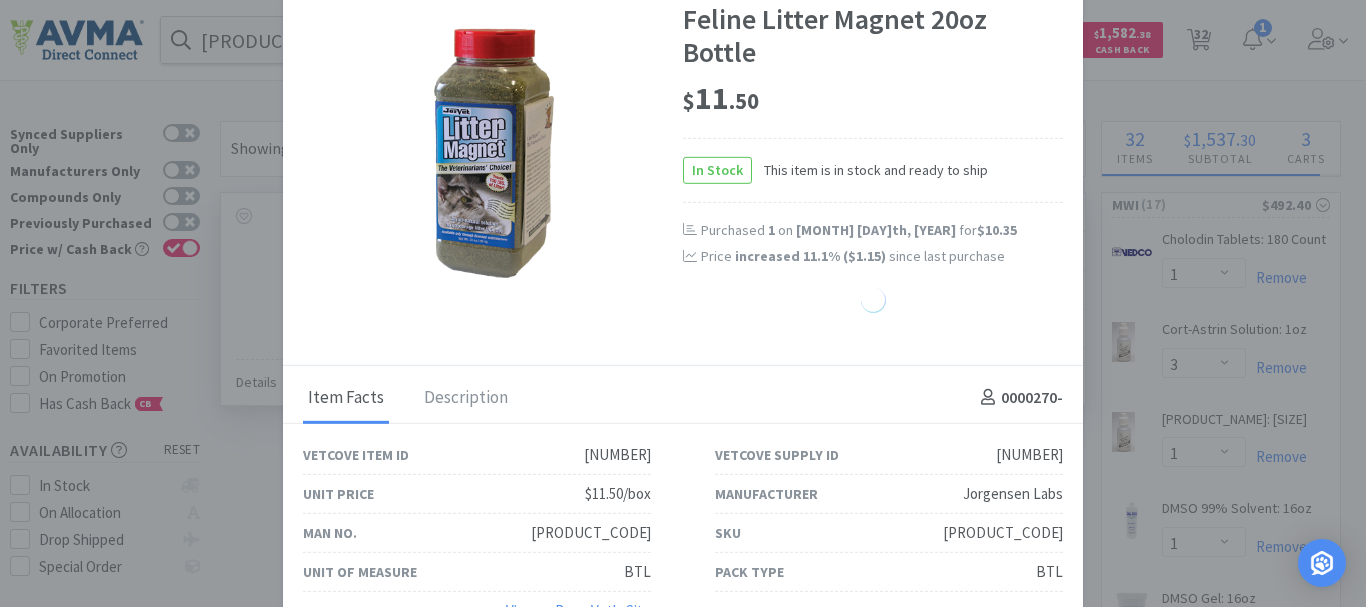 select on "3" 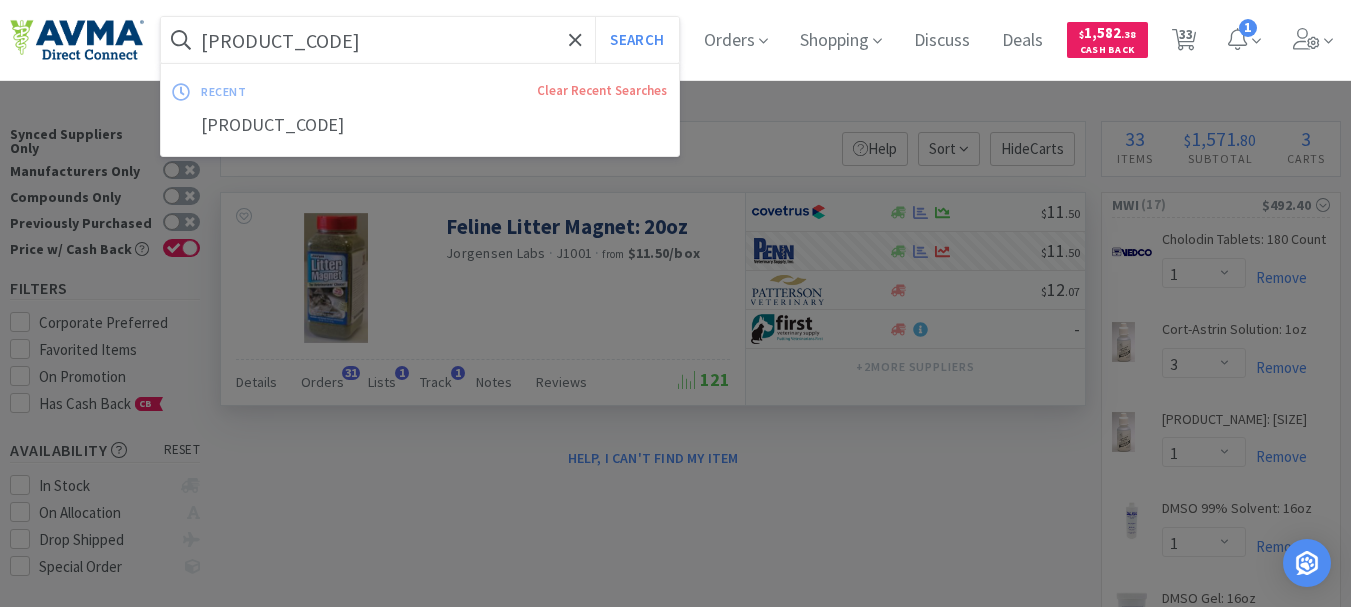 click on "[PRODUCT_CODE]" at bounding box center (420, 40) 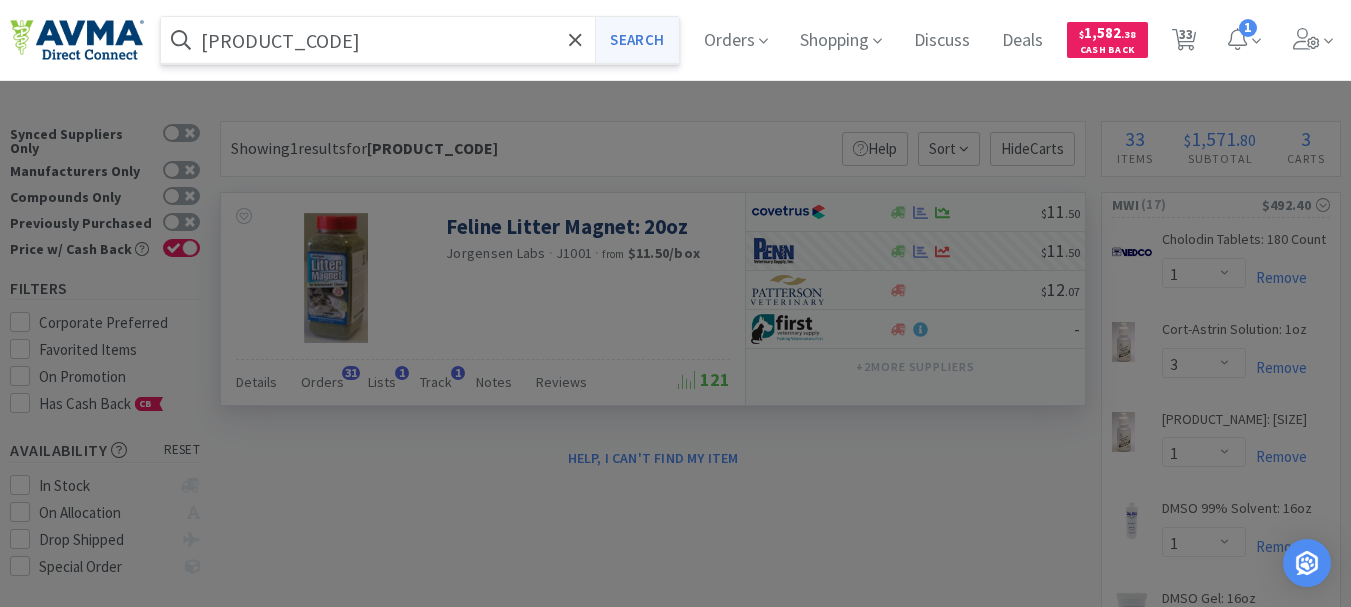 type on "[PRODUCT_CODE]" 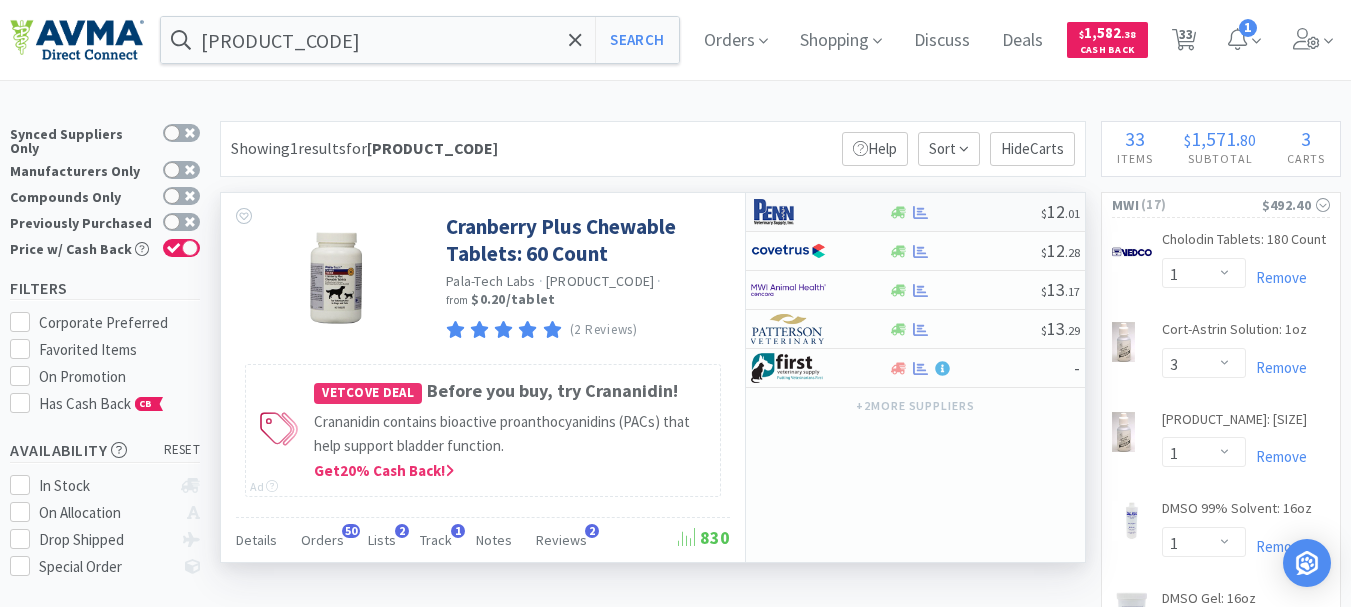 click at bounding box center [788, 212] 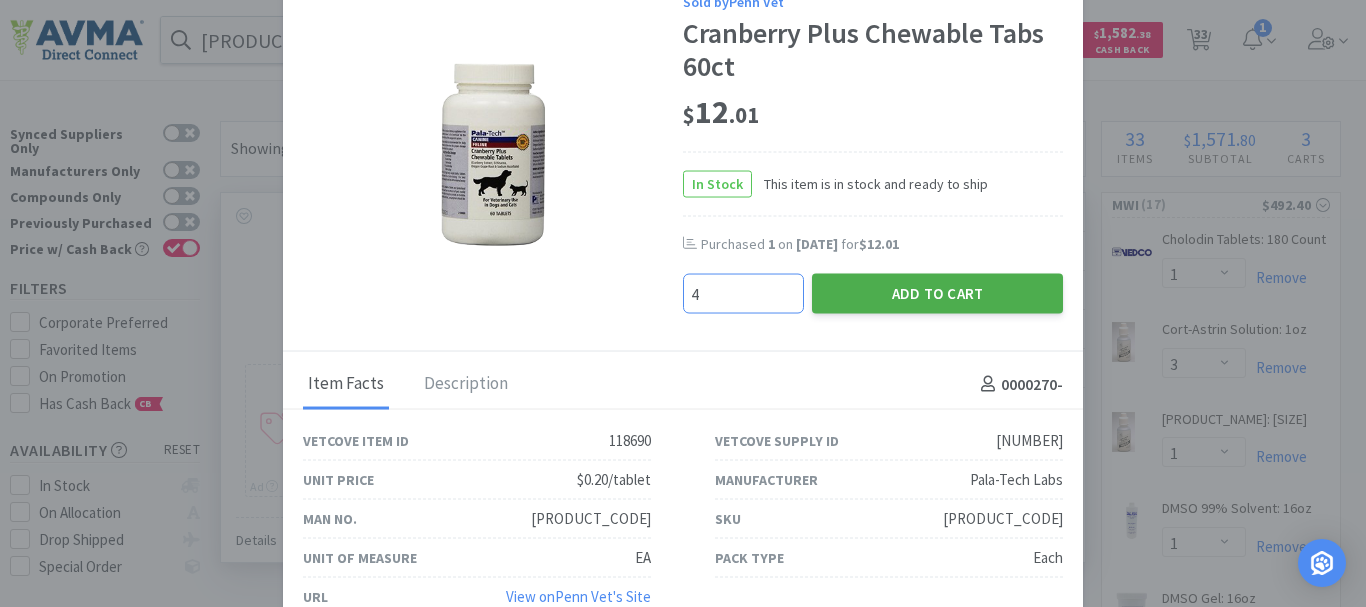 type on "4" 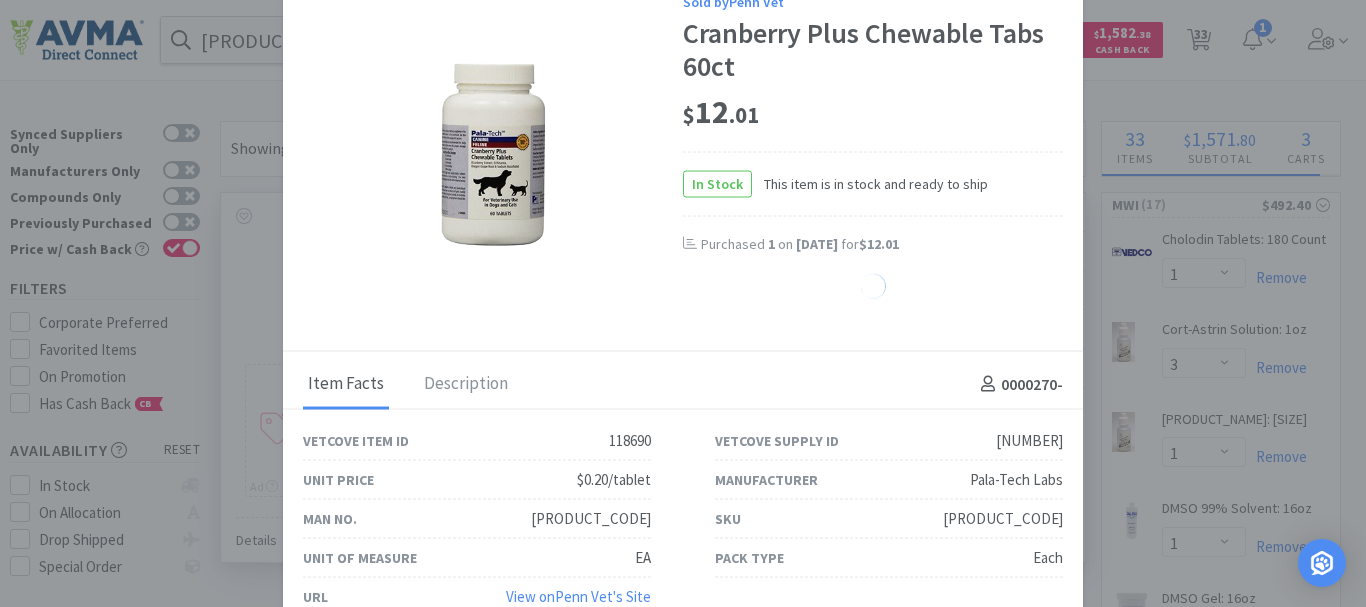 select on "4" 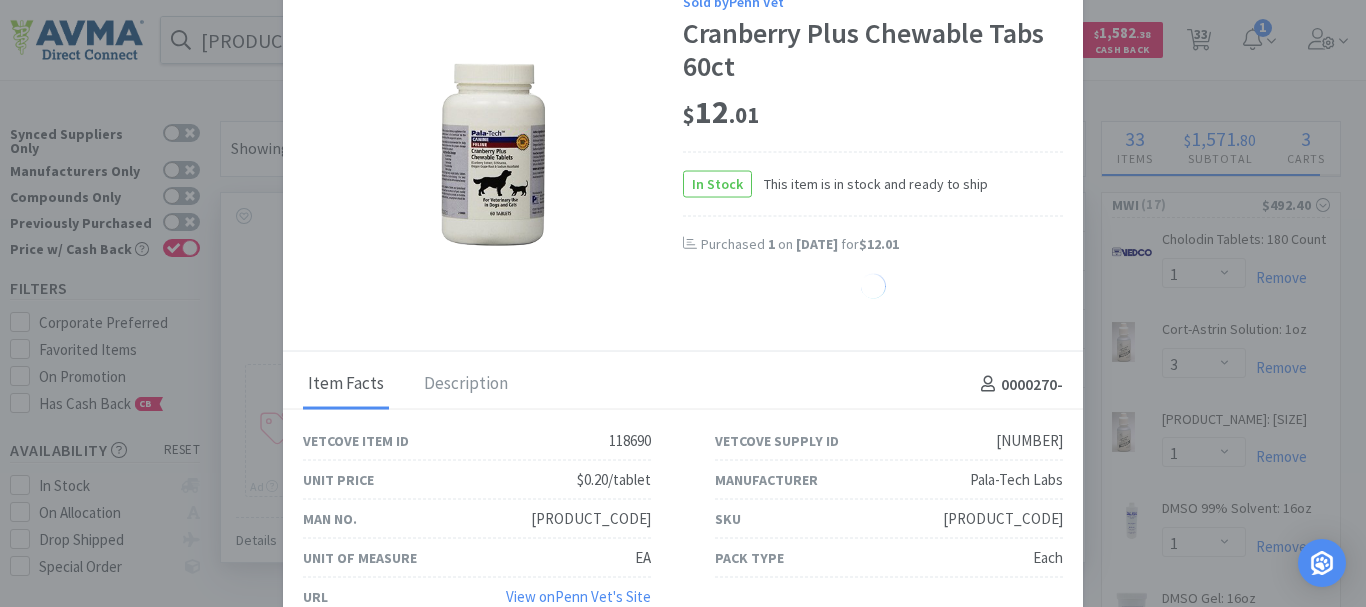 select on "1" 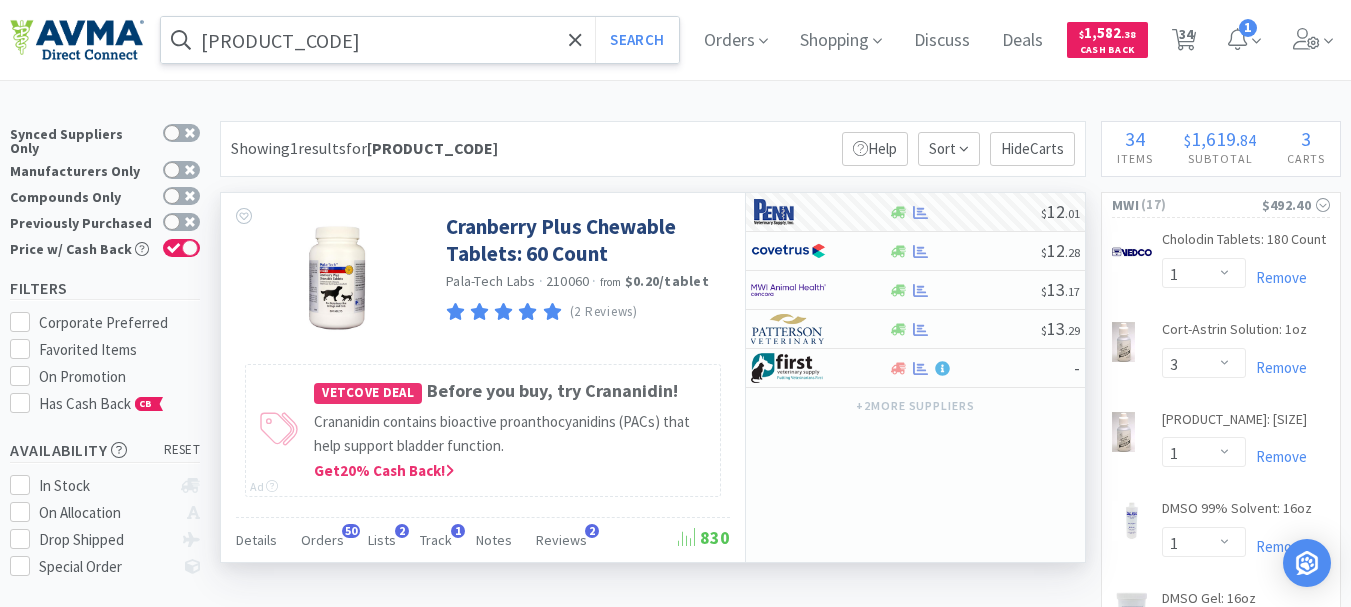 click on "[PRODUCT_CODE]" at bounding box center (420, 40) 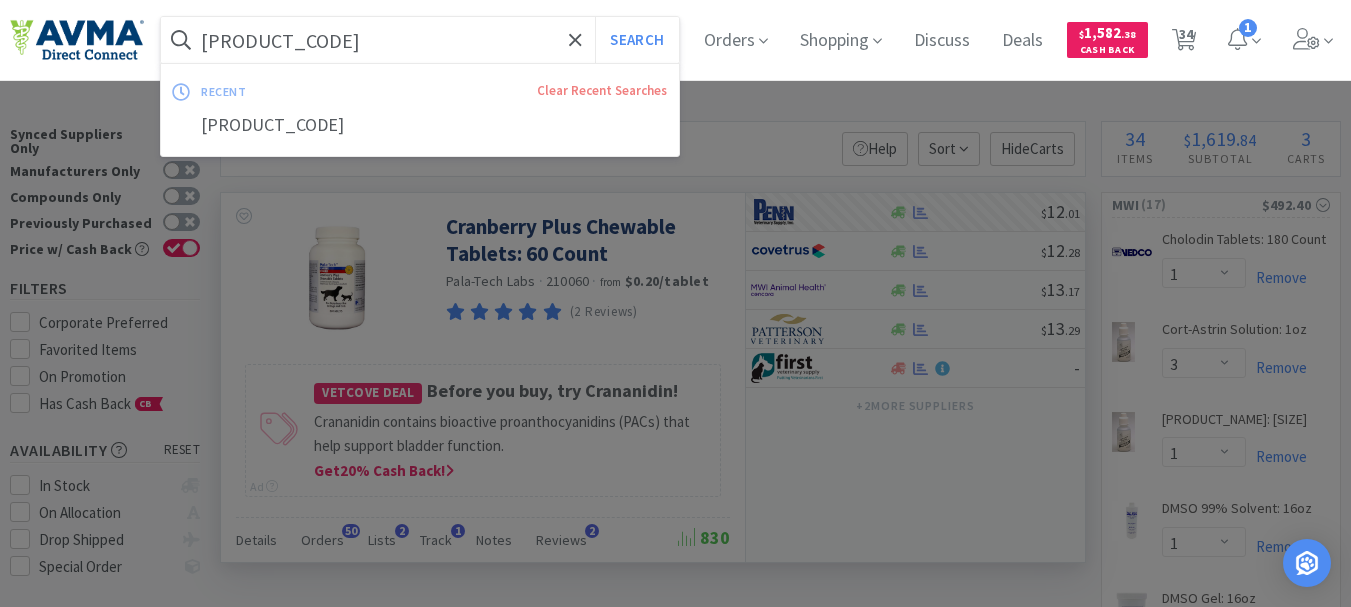paste on "[PRODUCT_CODE]" 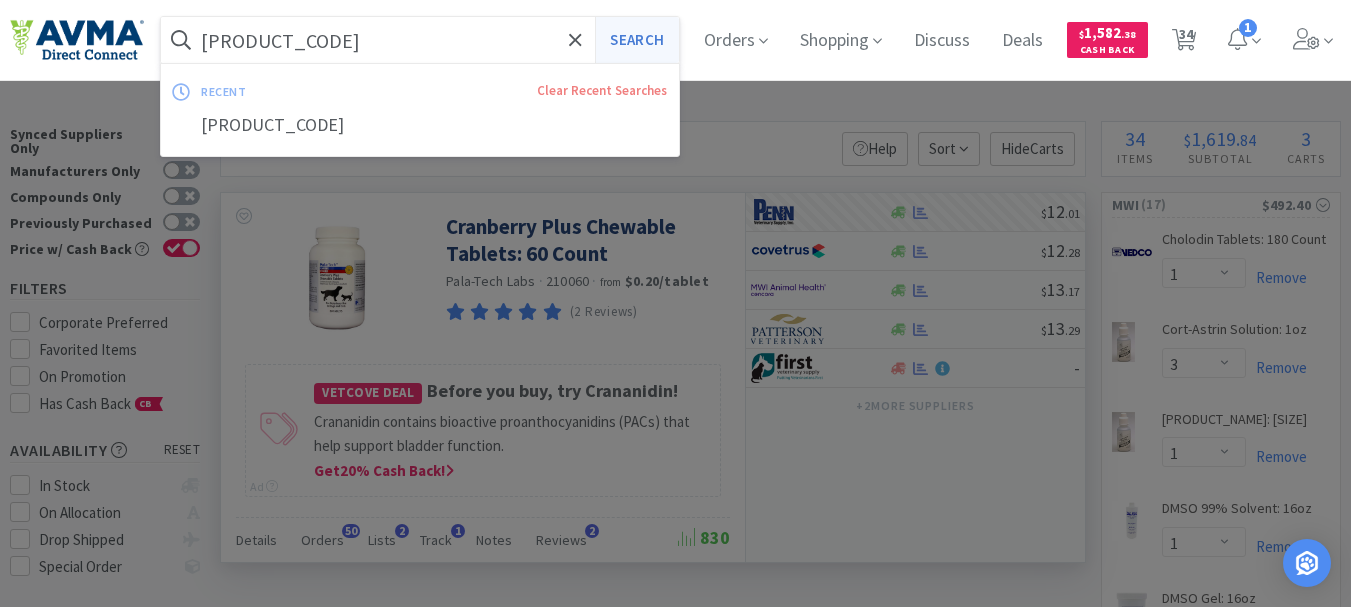 type on "[PRODUCT_CODE]" 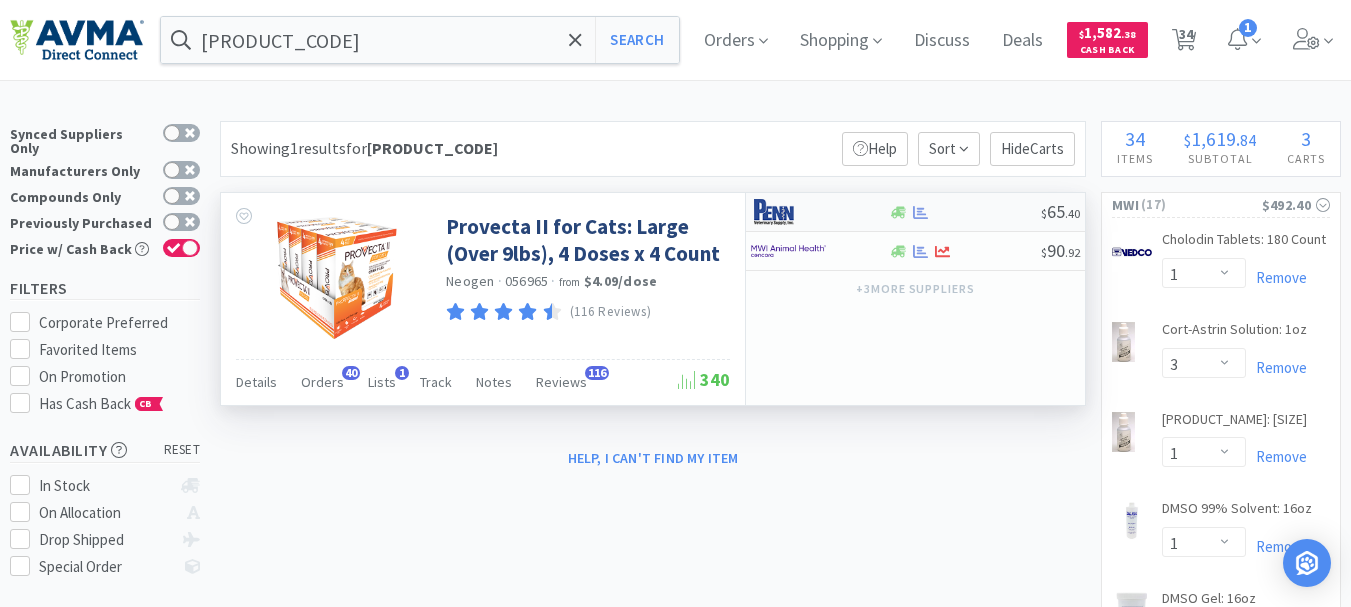 click at bounding box center [788, 212] 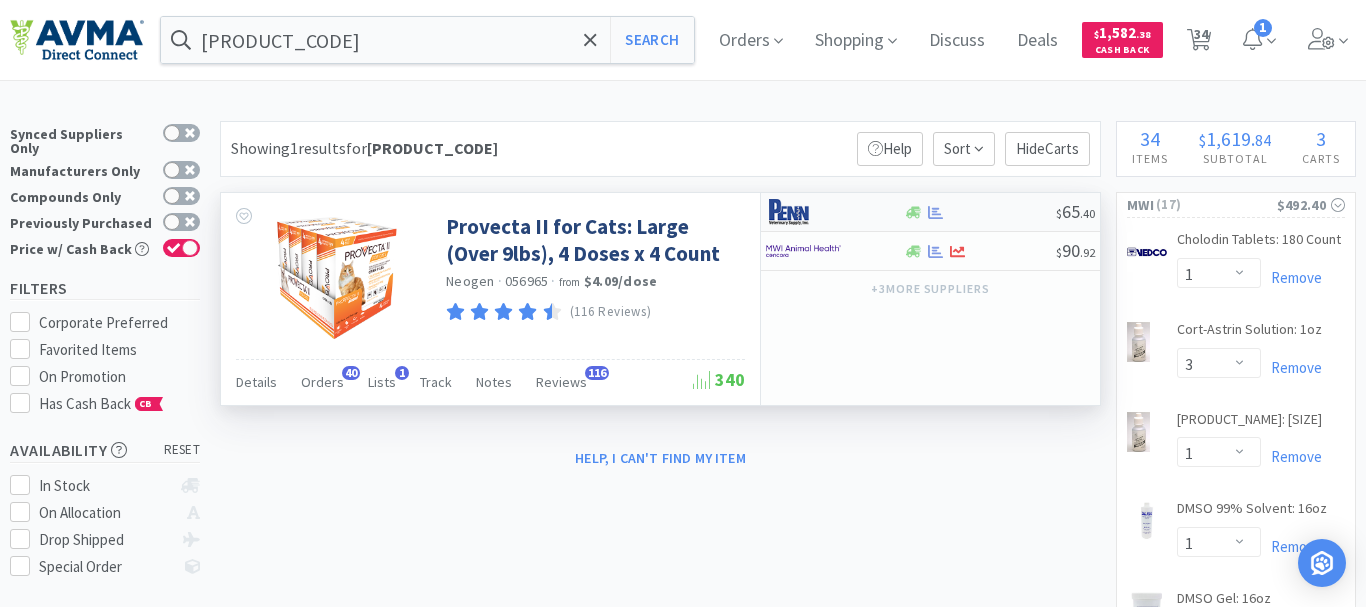 select on "1" 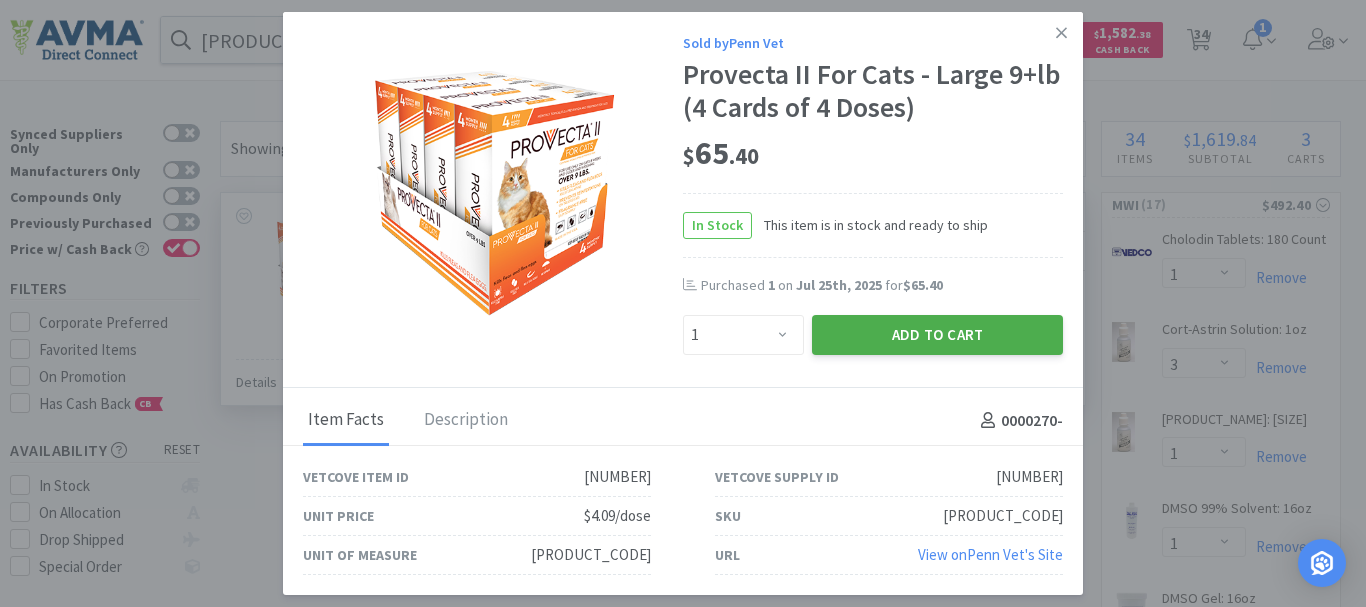 click on "Add to Cart" at bounding box center (937, 335) 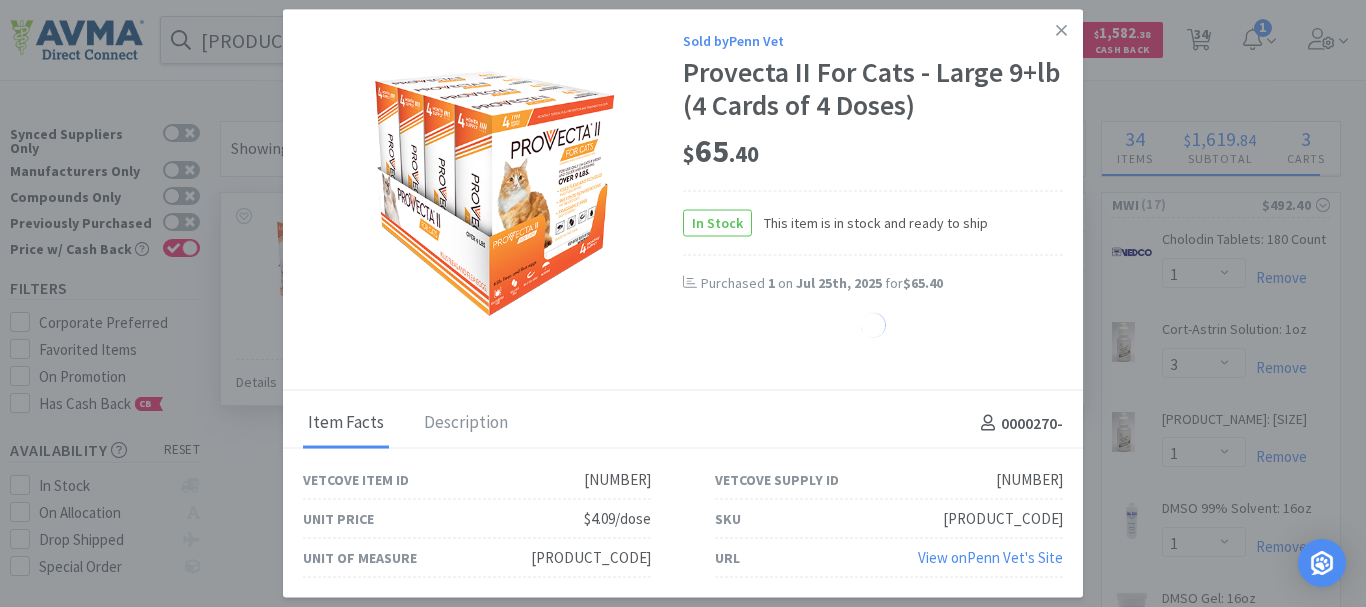 select on "1" 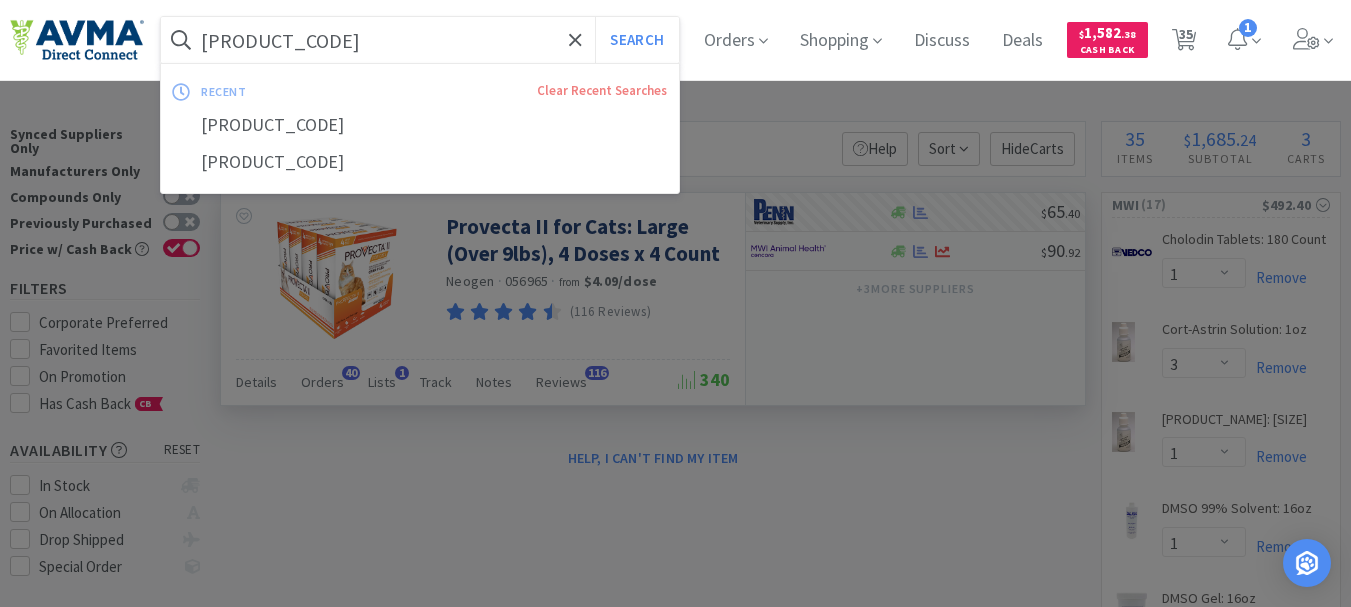 click on "[PRODUCT_CODE]" at bounding box center (420, 40) 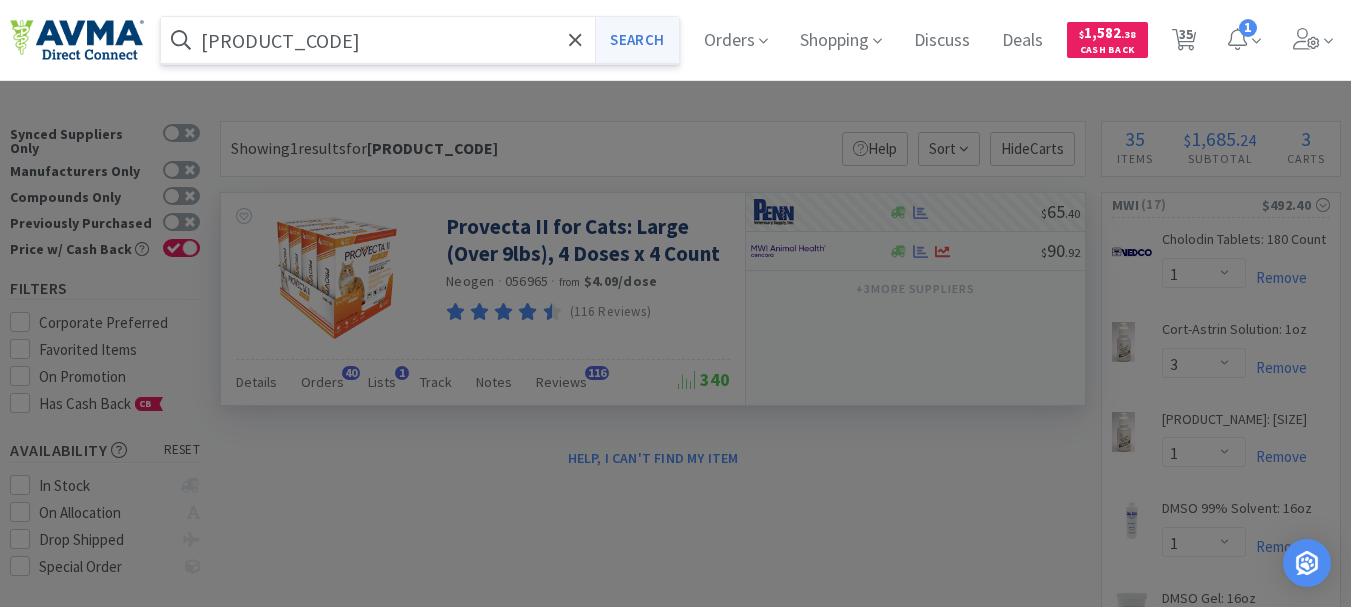 type on "[PRODUCT_CODE]" 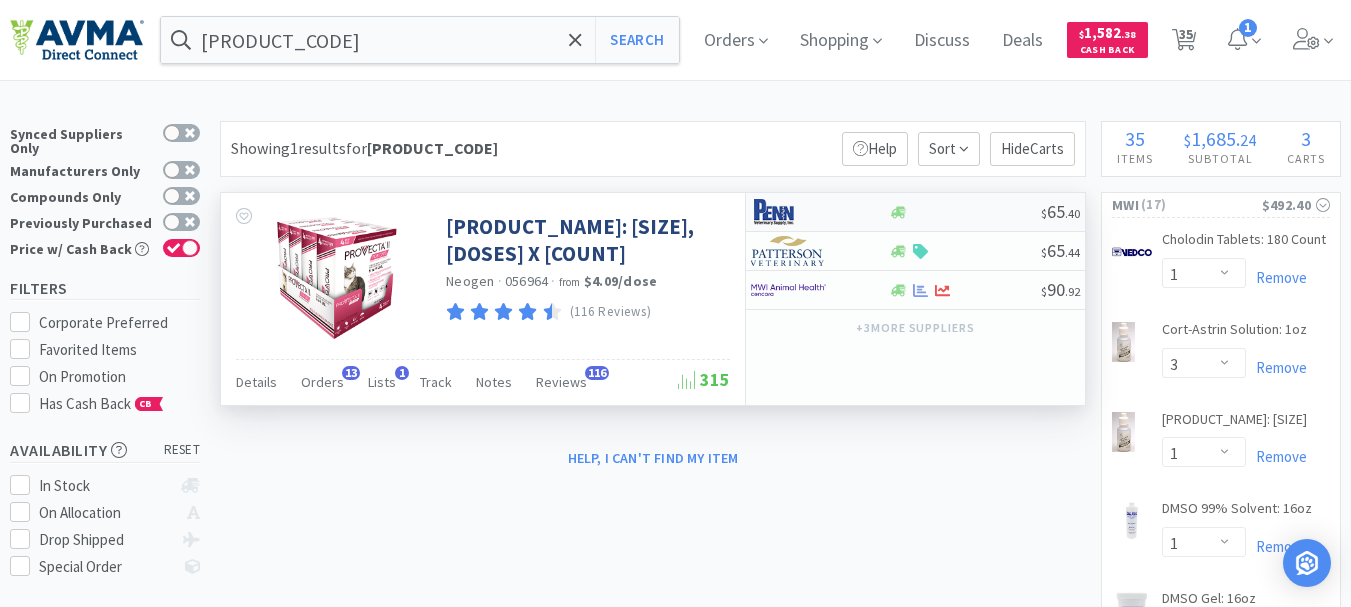 click at bounding box center [788, 212] 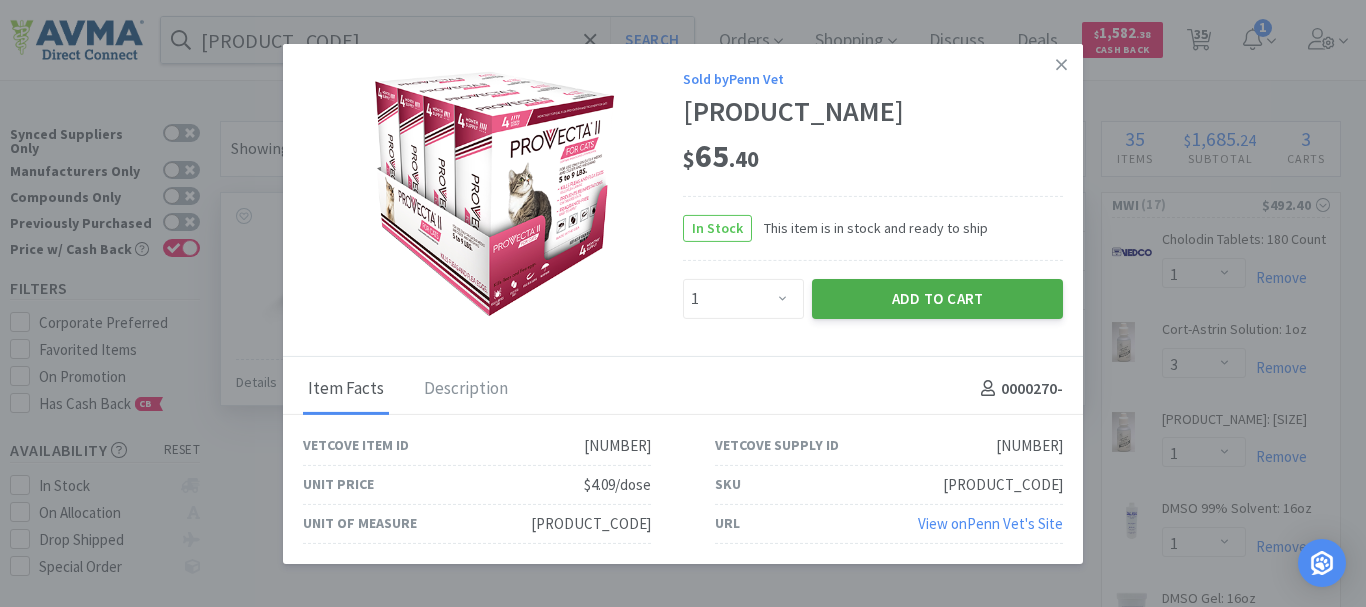 click on "Add to Cart" at bounding box center (937, 299) 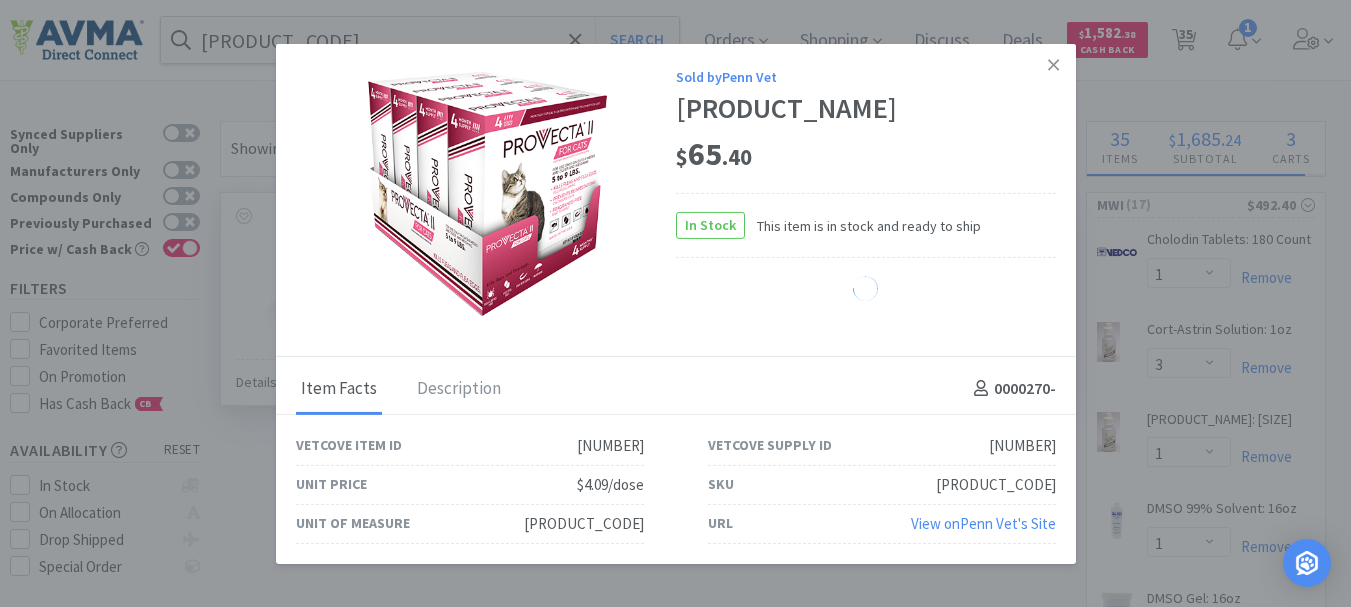 select on "1" 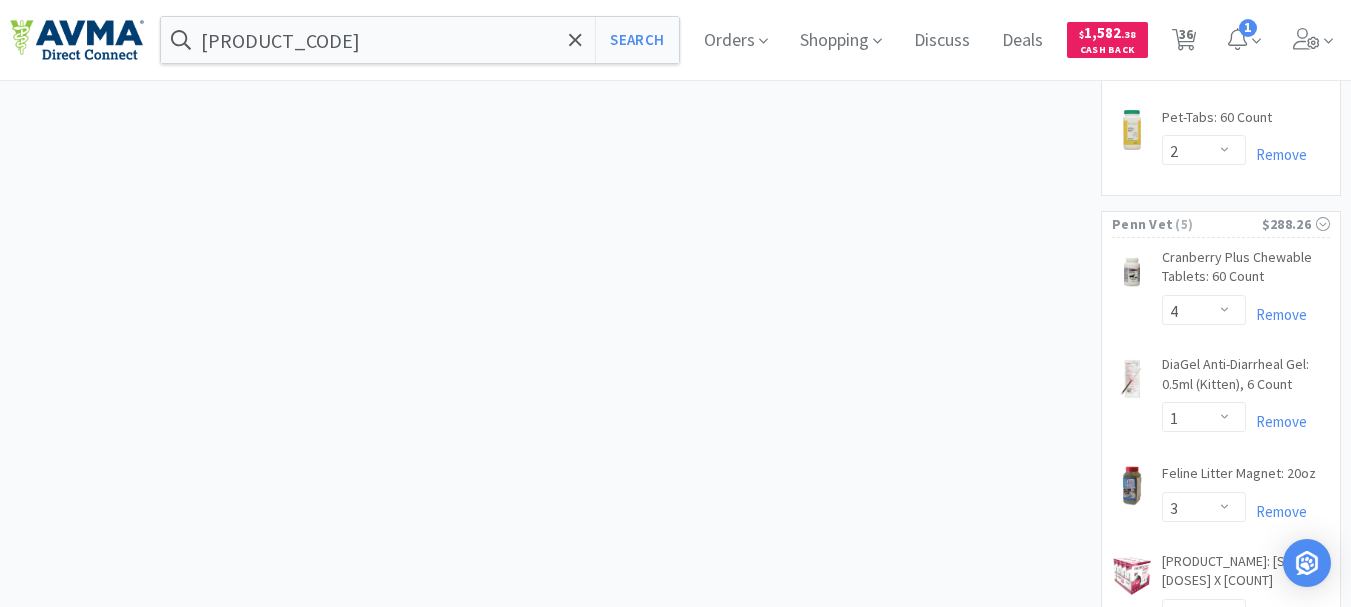 scroll, scrollTop: 3500, scrollLeft: 0, axis: vertical 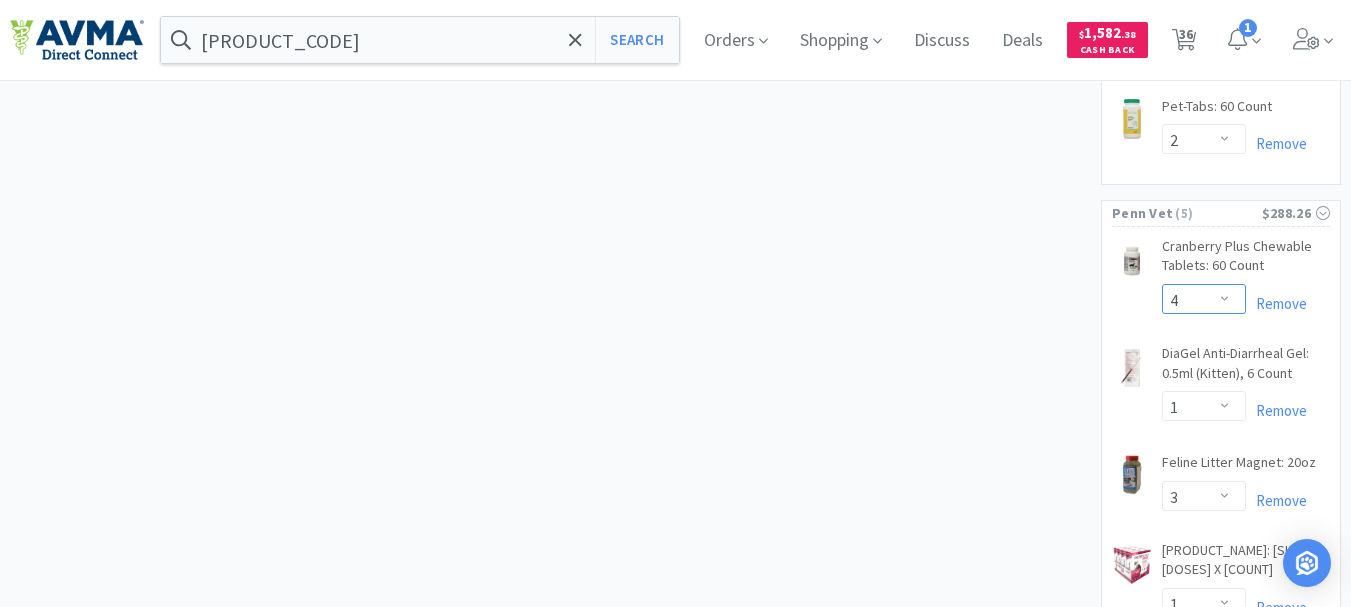 click on "Enter Quantity 1 2 3 4 5 6 7 8 9 10 11 12 13 14 15 16 17 18 19 20 Enter Quantity" at bounding box center [1204, 299] 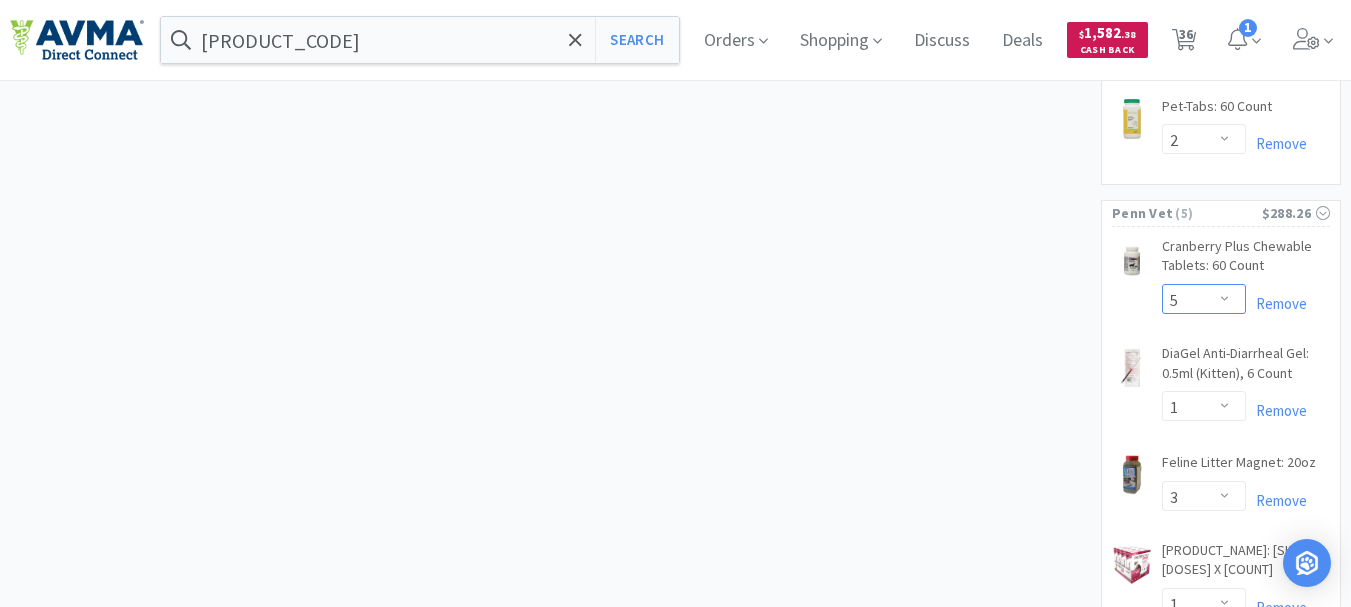 click on "Enter Quantity 1 2 3 4 5 6 7 8 9 10 11 12 13 14 15 16 17 18 19 20 Enter Quantity" at bounding box center (1204, 299) 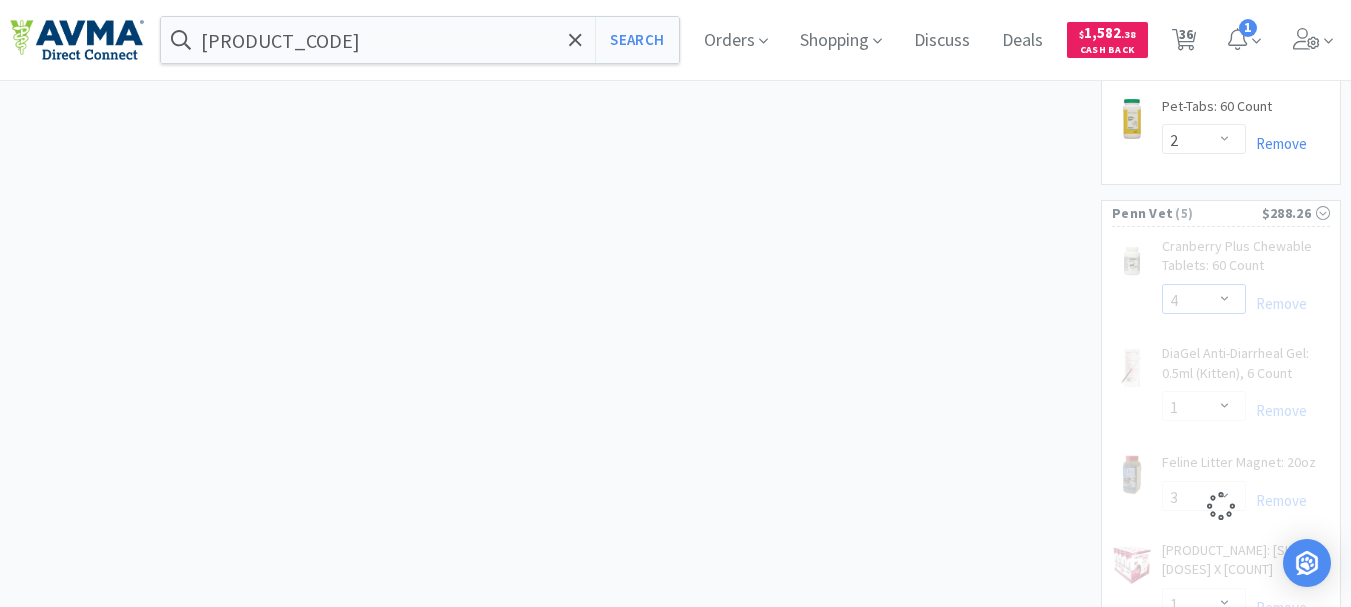 select on "5" 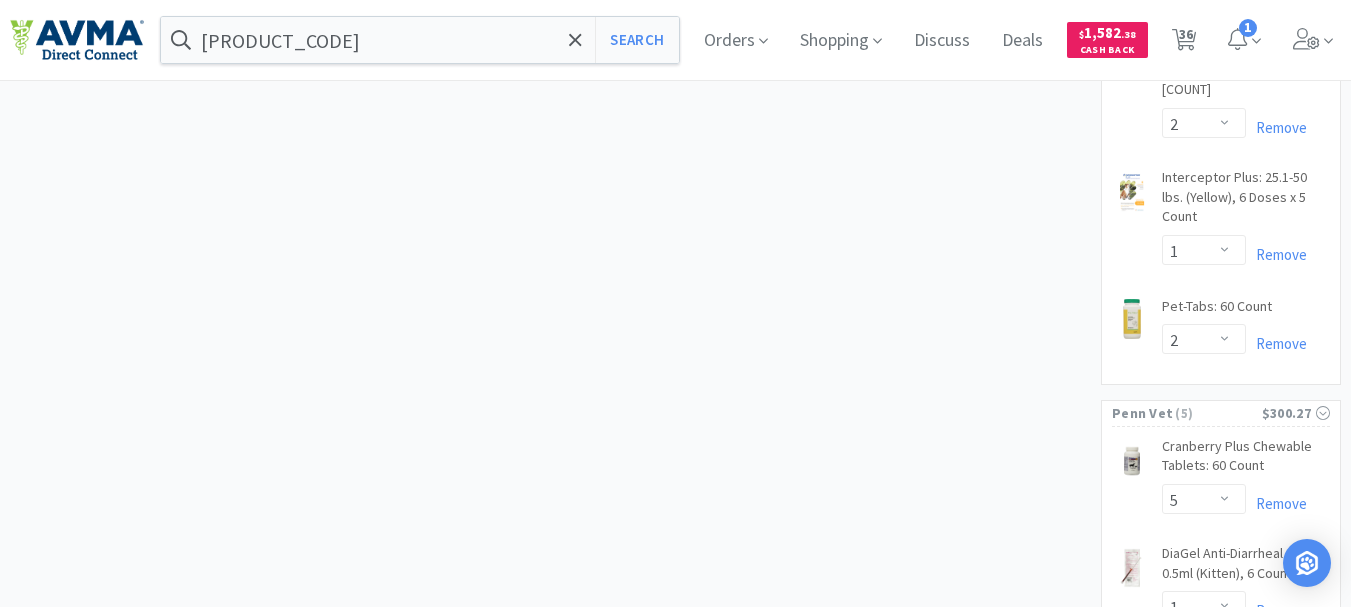 scroll, scrollTop: 3400, scrollLeft: 0, axis: vertical 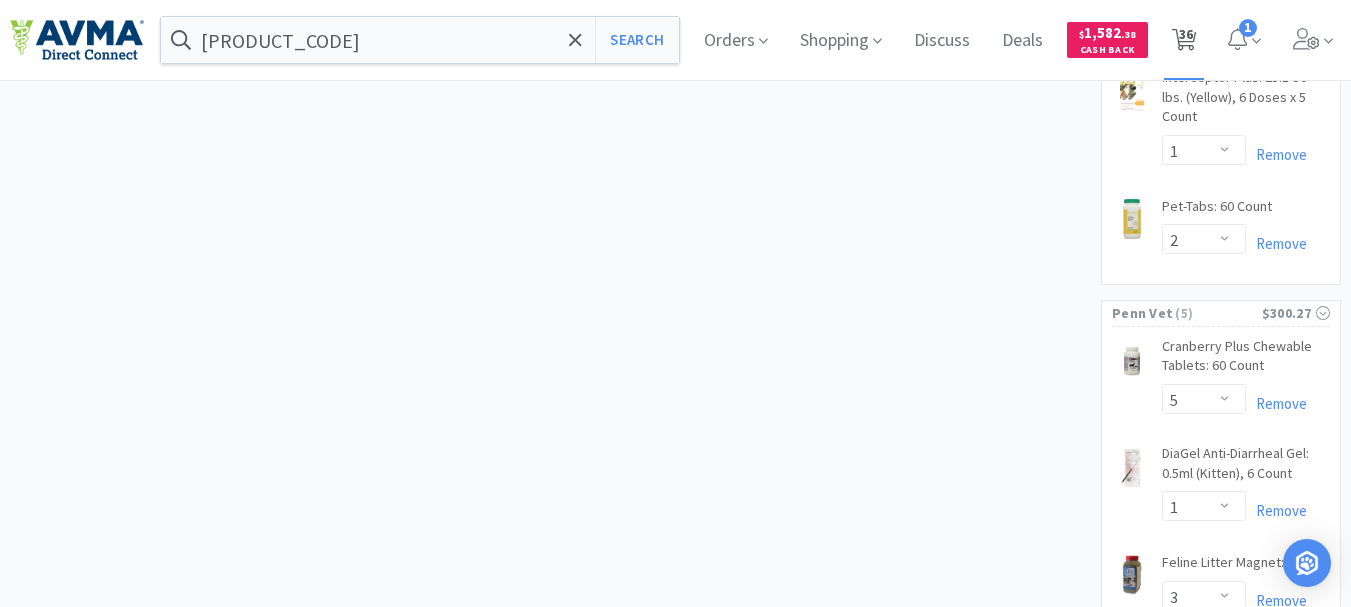 click on "36" at bounding box center (1186, 34) 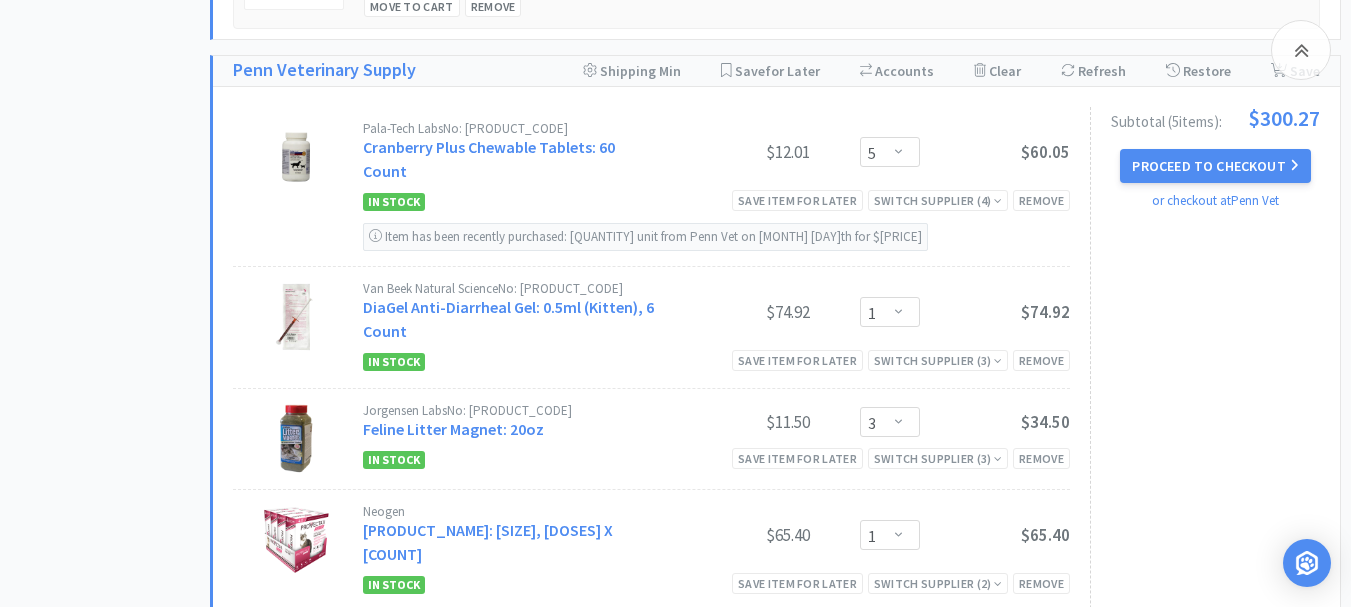 scroll, scrollTop: 5600, scrollLeft: 0, axis: vertical 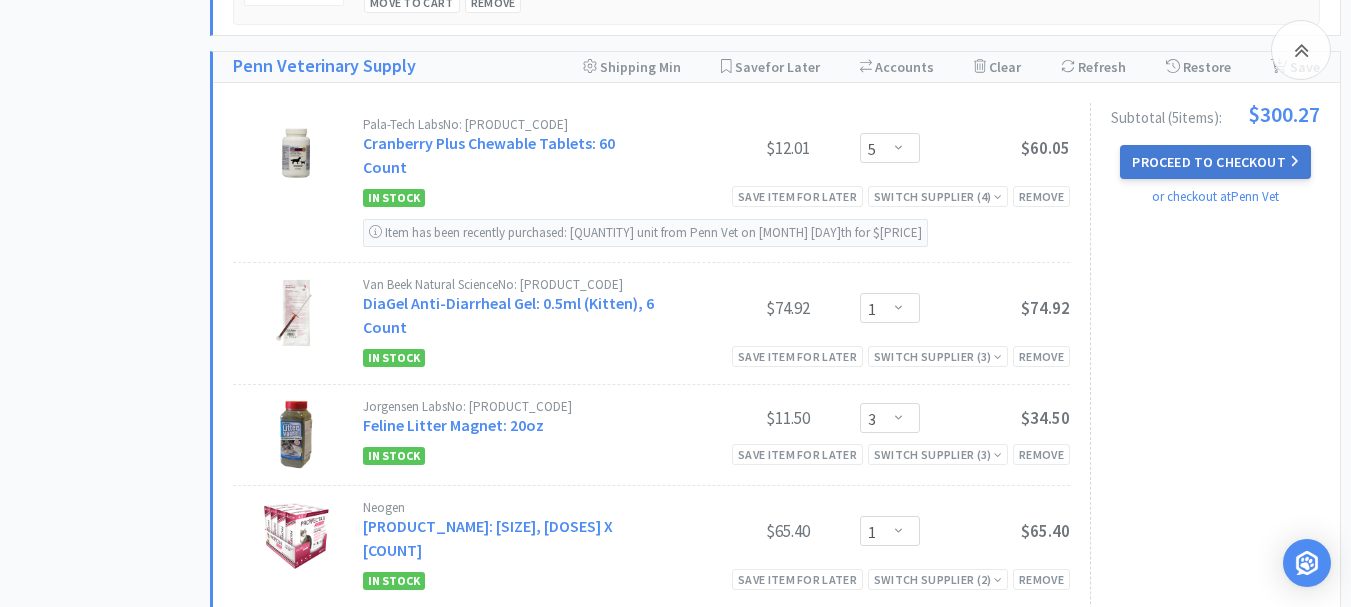 click on "Proceed to Checkout" at bounding box center [1215, 162] 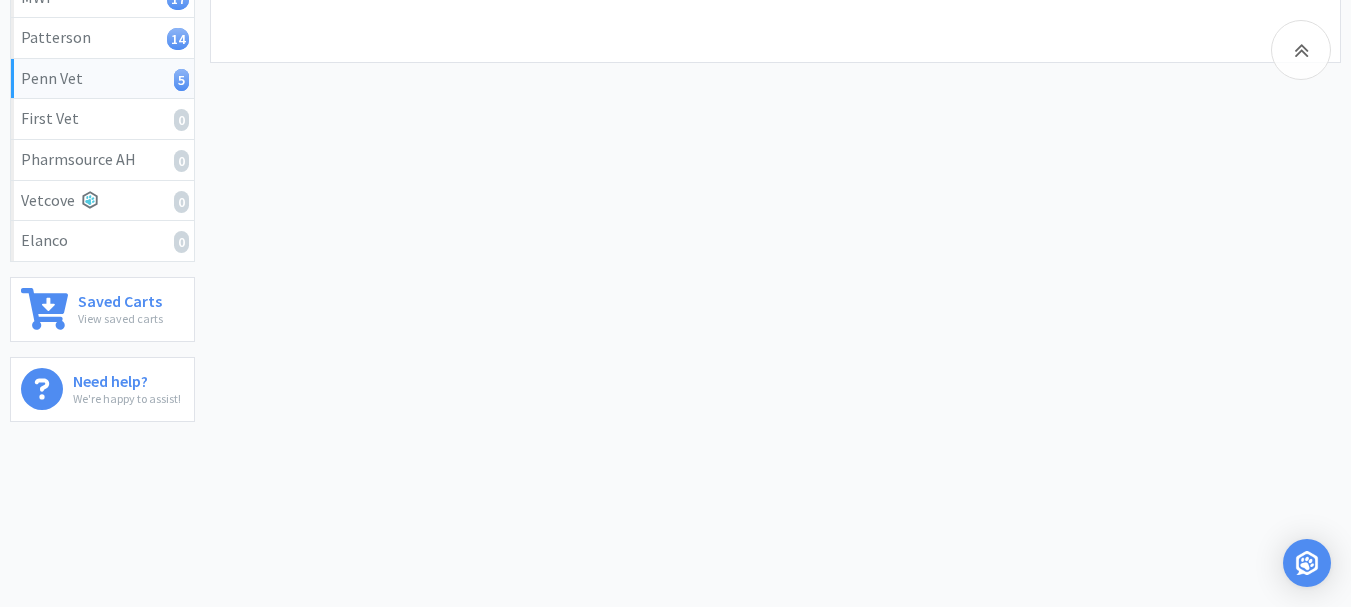 scroll, scrollTop: 0, scrollLeft: 0, axis: both 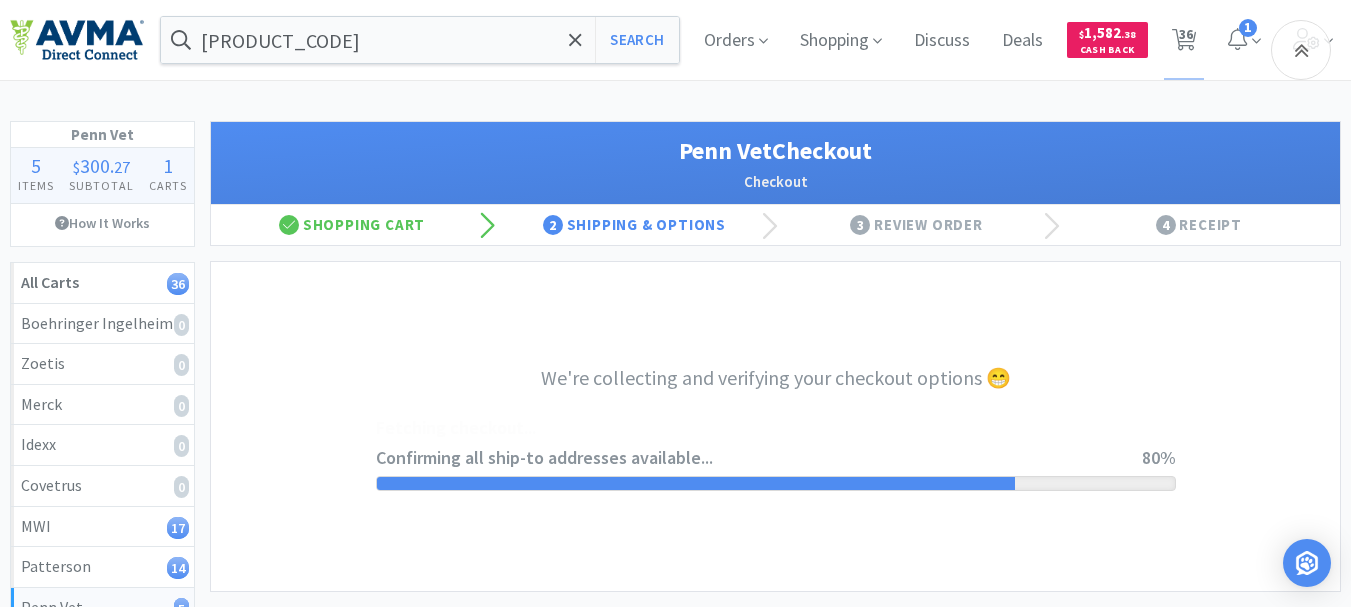 select on "V0537" 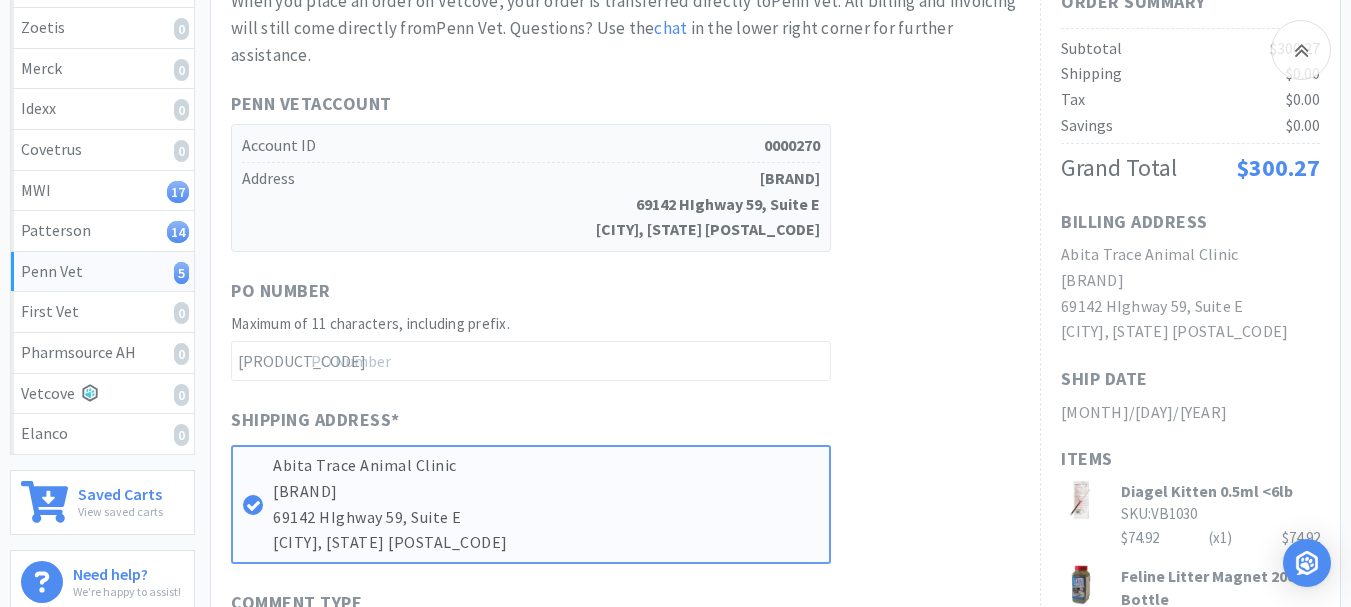 scroll, scrollTop: 400, scrollLeft: 0, axis: vertical 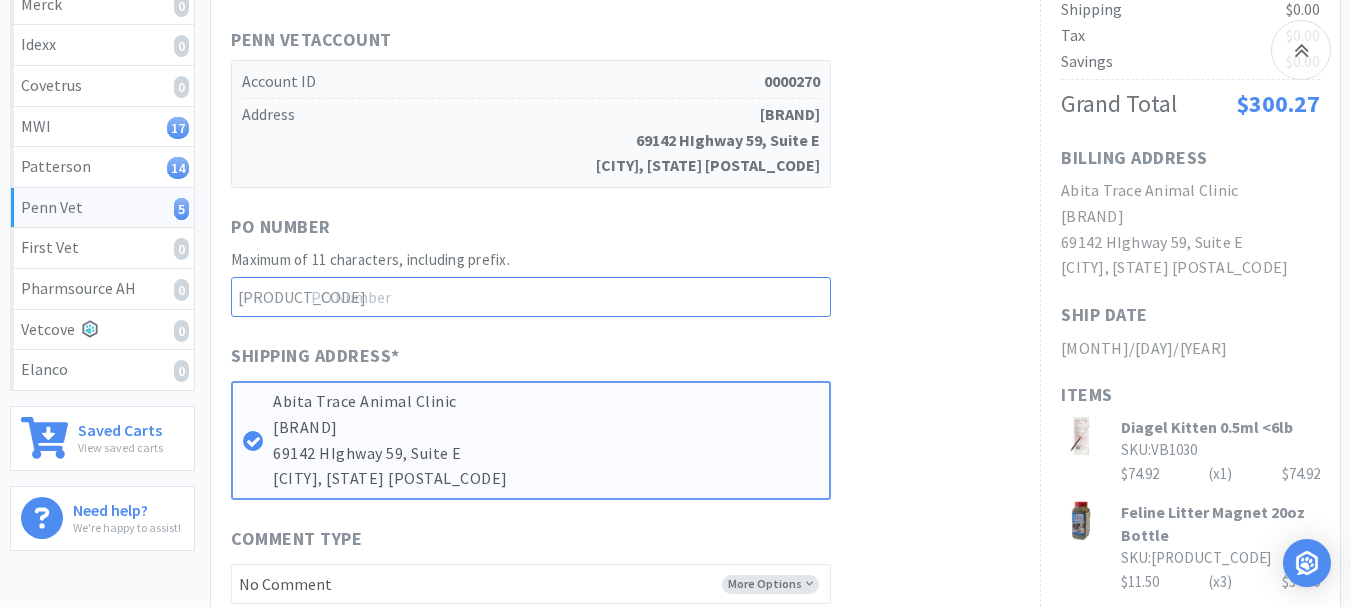 click at bounding box center (531, 297) 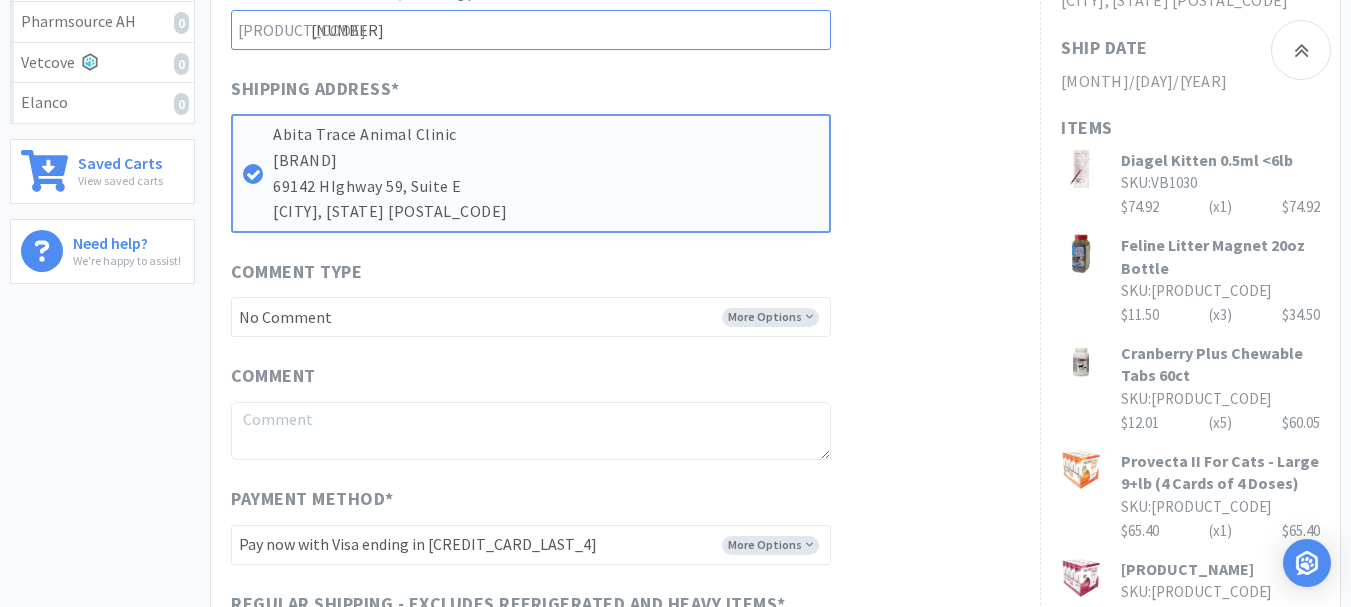 scroll, scrollTop: 700, scrollLeft: 0, axis: vertical 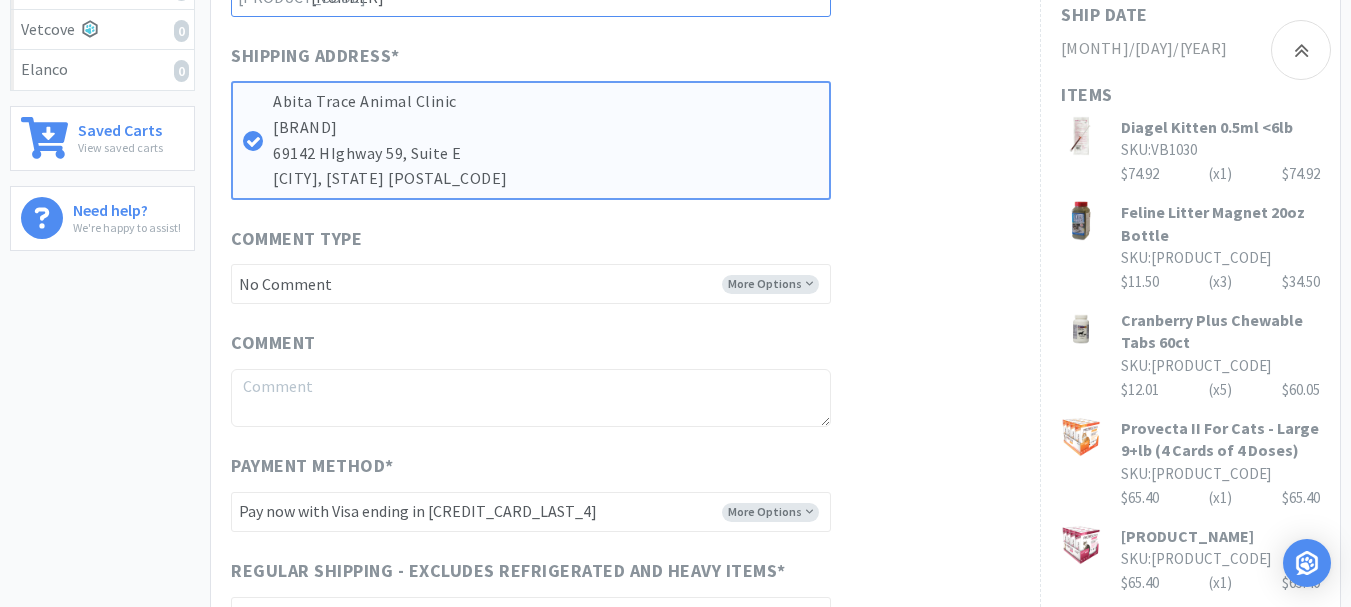 type on "[NUMBER]" 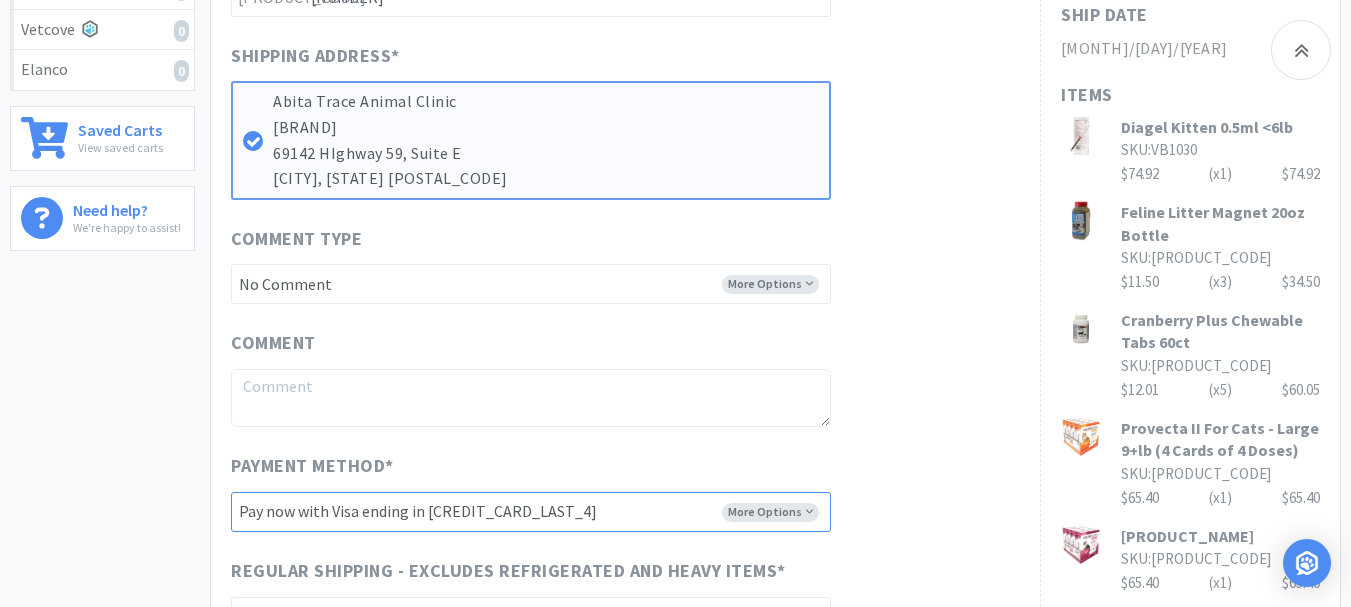 click on "-------- Pay now with Visa ending in [CREDIT_CARD_LAST_4] Pay now with Visa ending in [CREDIT_CARD_LAST_4] Pay now with Visa ending in [CREDIT_CARD_LAST_4] Pay now with a new credit card" at bounding box center (531, 512) 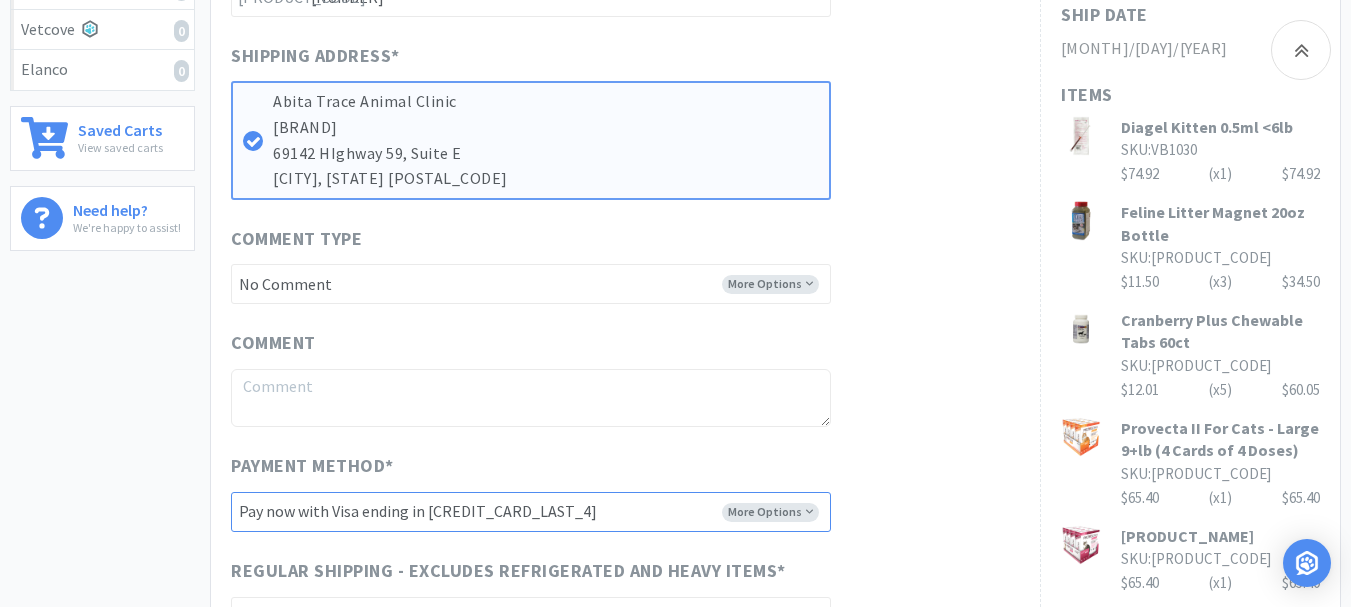 select on "[PRODUCT_CODE]" 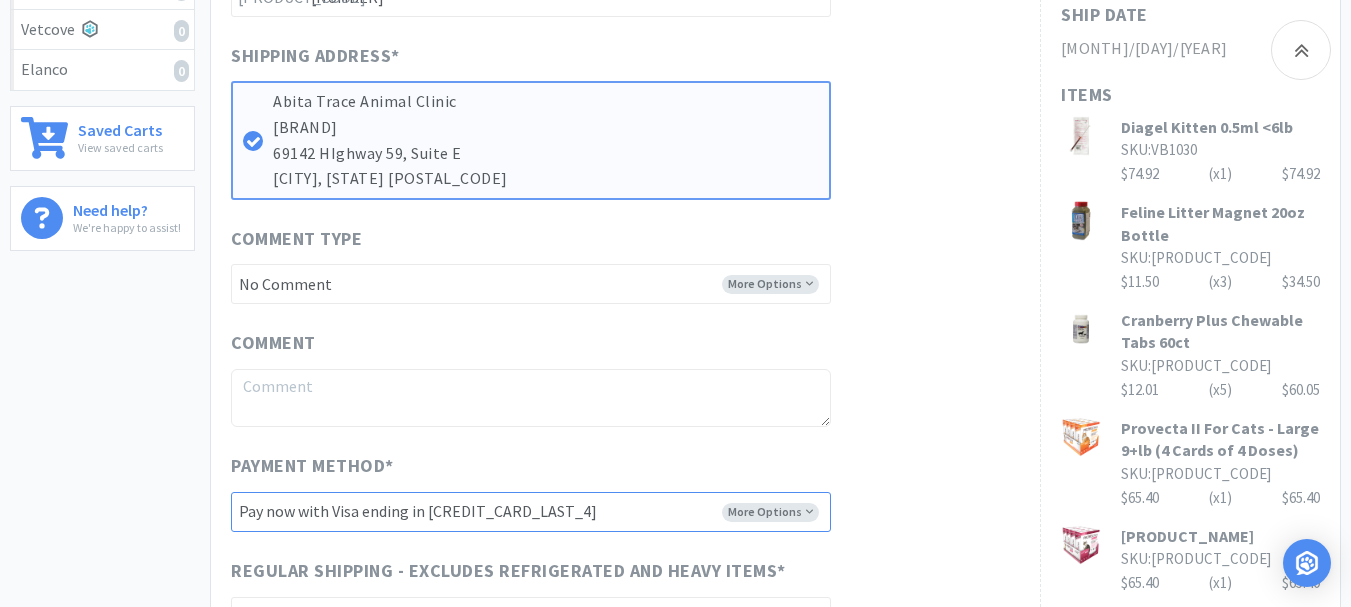 click on "-------- Pay now with Visa ending in [CREDIT_CARD_LAST_4] Pay now with Visa ending in [CREDIT_CARD_LAST_4] Pay now with Visa ending in [CREDIT_CARD_LAST_4] Pay now with a new credit card" at bounding box center [531, 512] 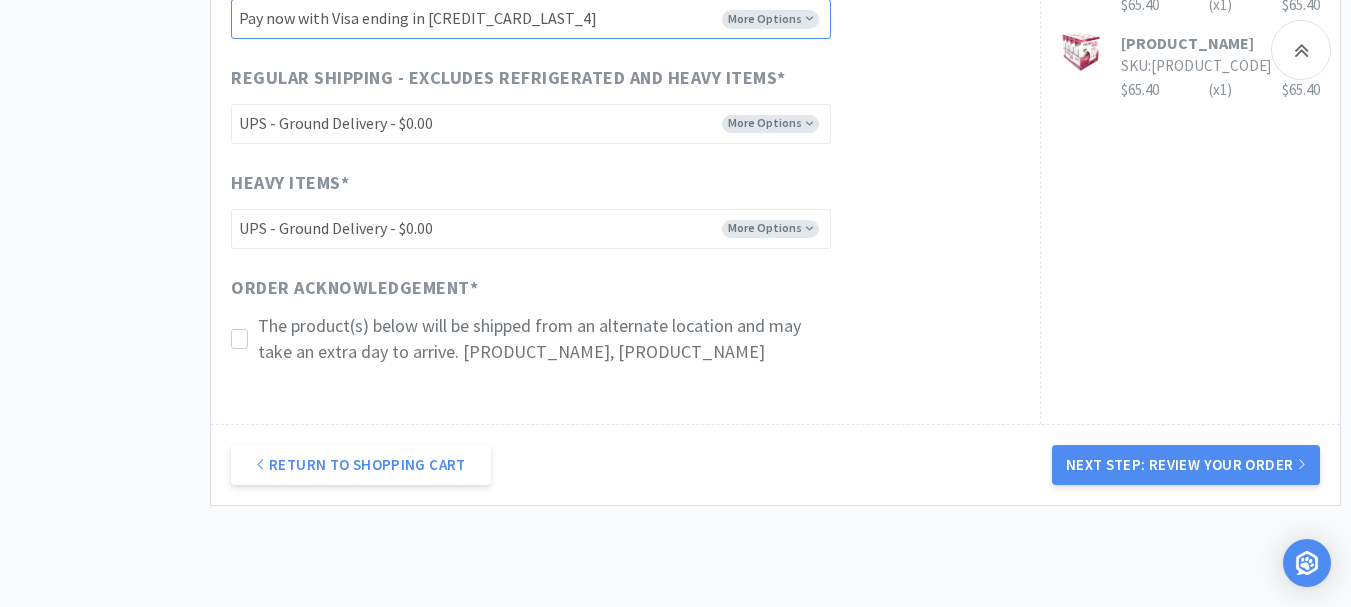 scroll, scrollTop: 1200, scrollLeft: 0, axis: vertical 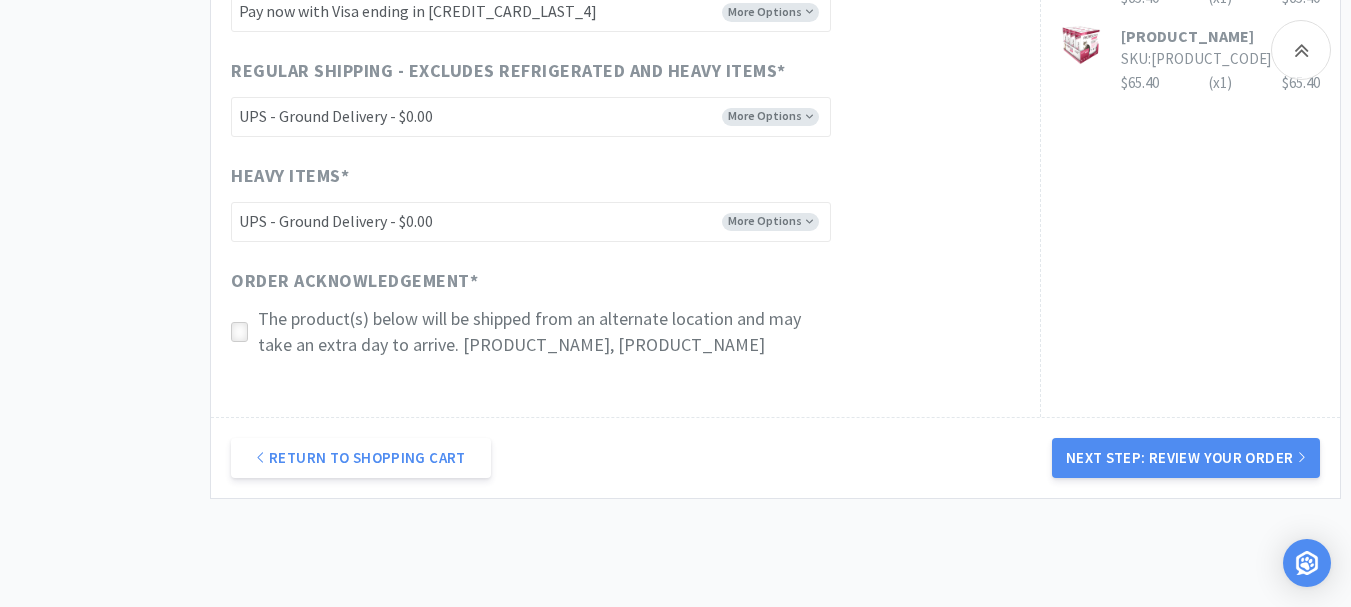 click at bounding box center [239, 332] 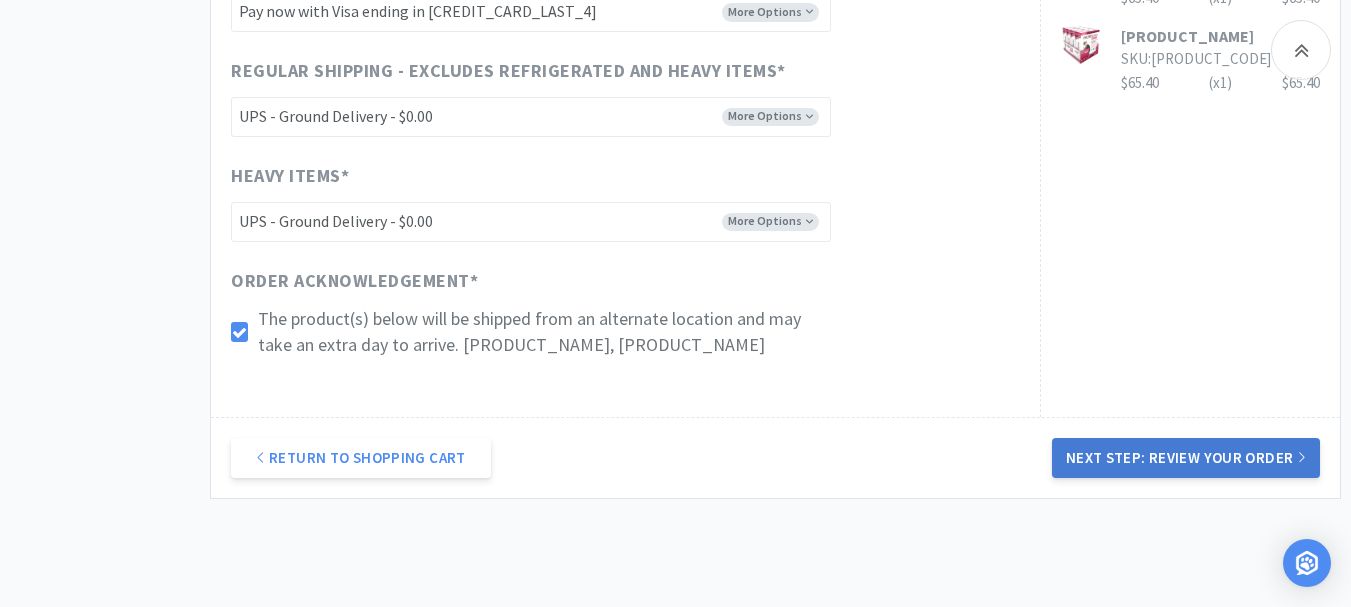 click on "Next Step: Review Your Order" at bounding box center (1186, 458) 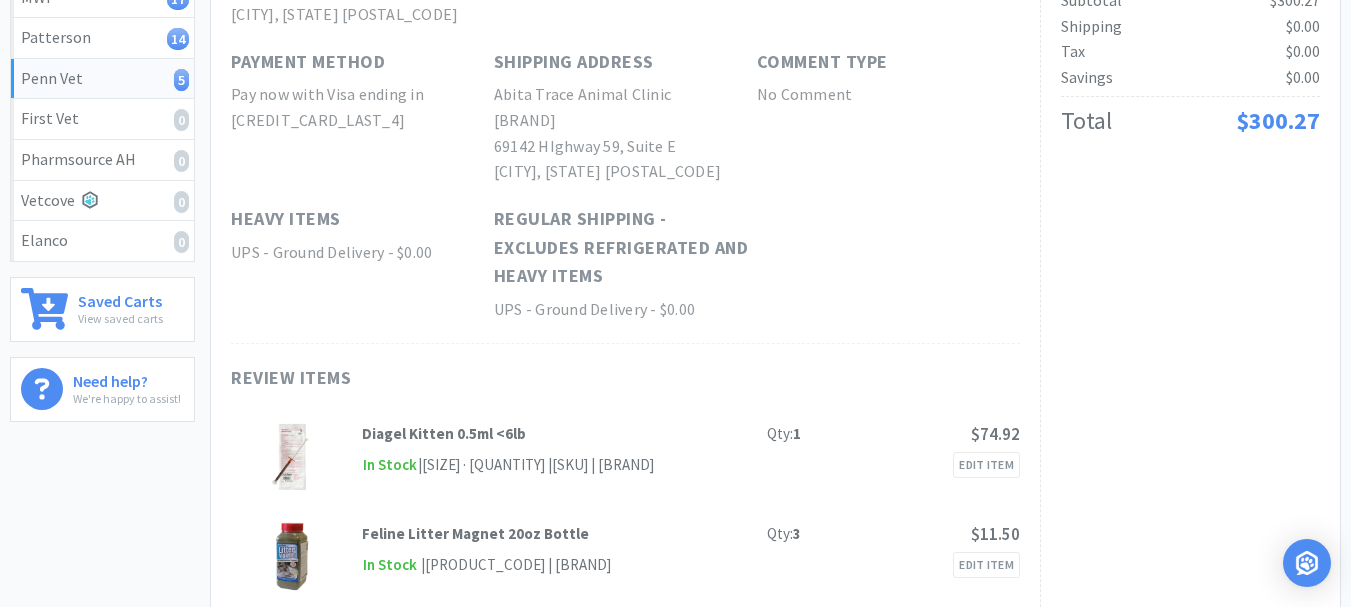 scroll, scrollTop: 0, scrollLeft: 0, axis: both 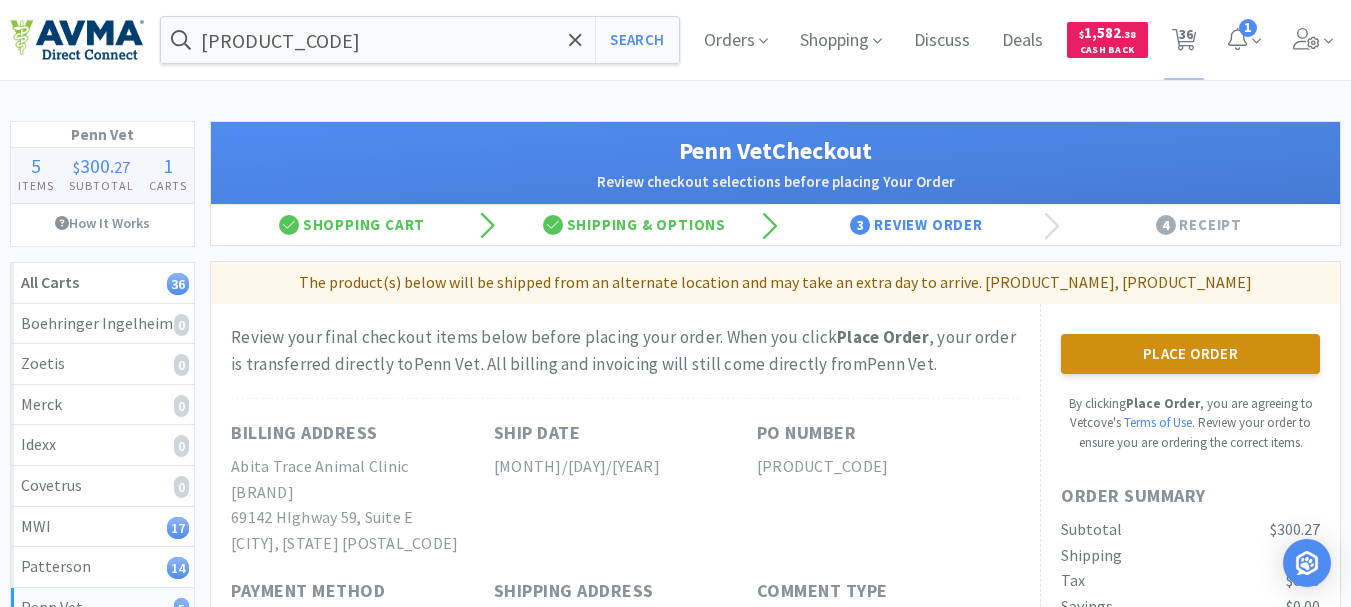 click on "Place Order" at bounding box center (1190, 354) 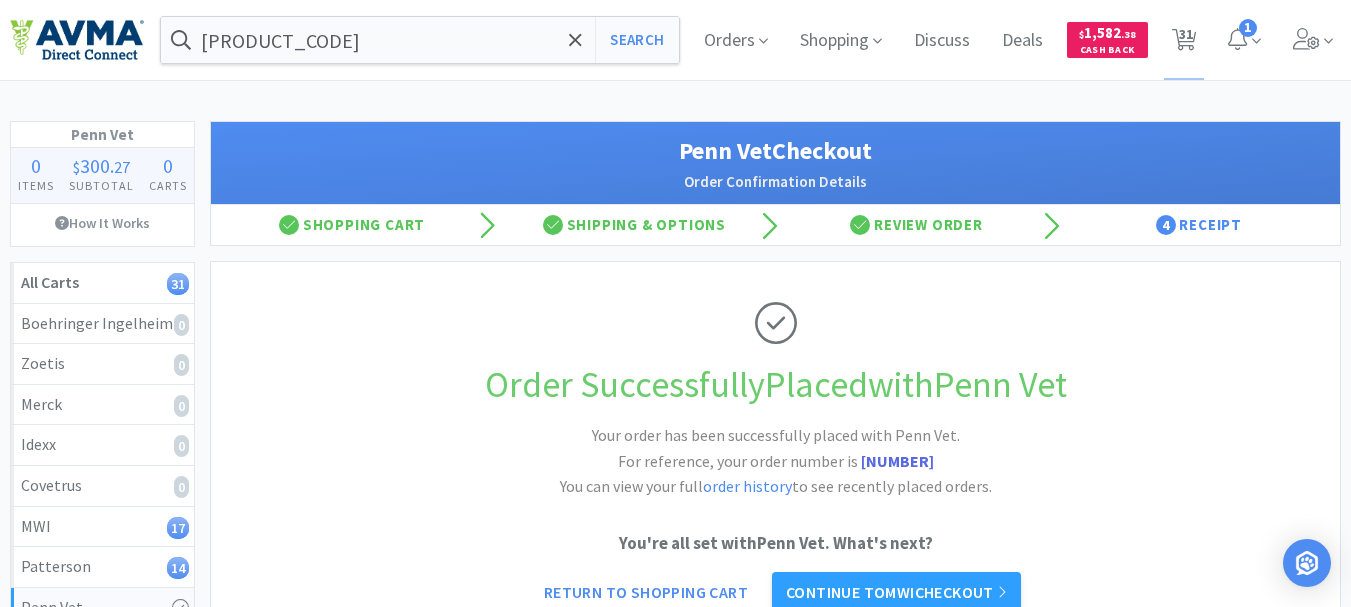 click on "[NUMBER]" at bounding box center (897, 461) 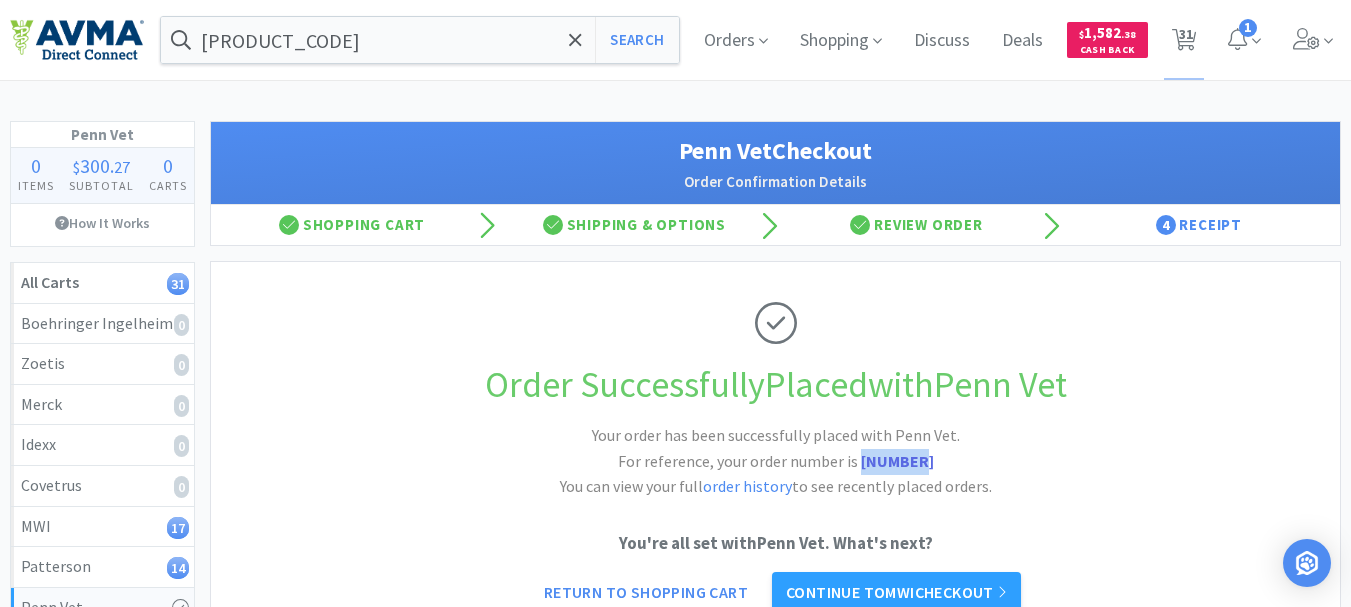 click on "[NUMBER]" at bounding box center (897, 461) 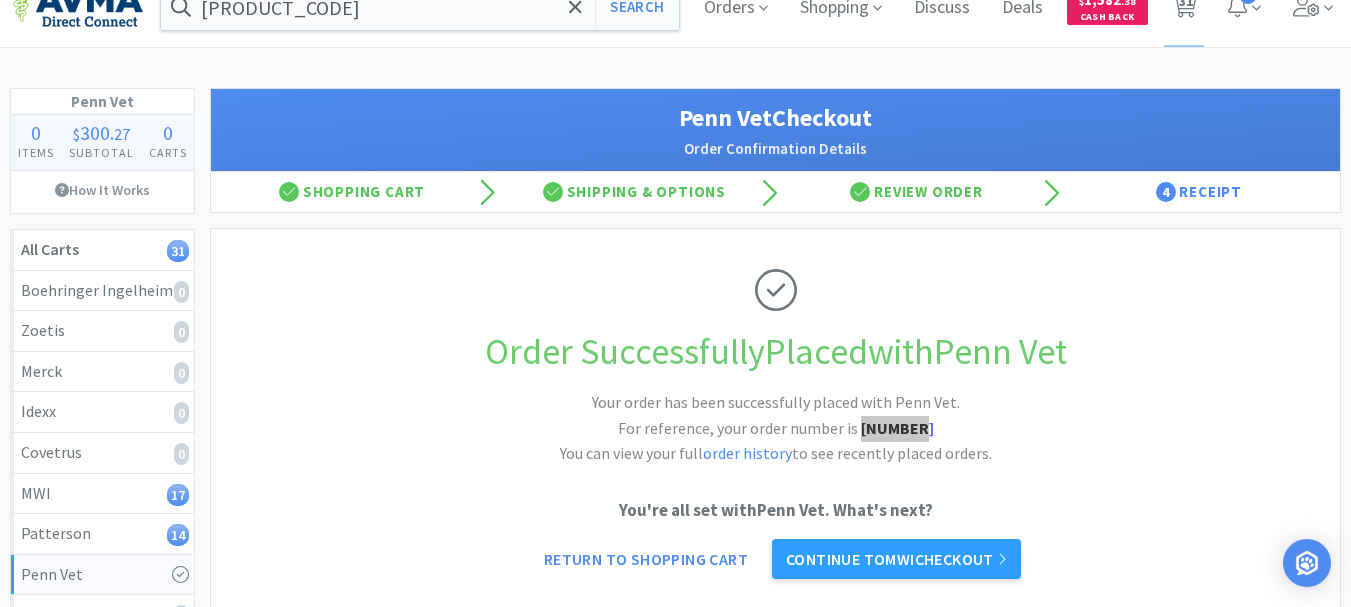 scroll, scrollTop: 0, scrollLeft: 0, axis: both 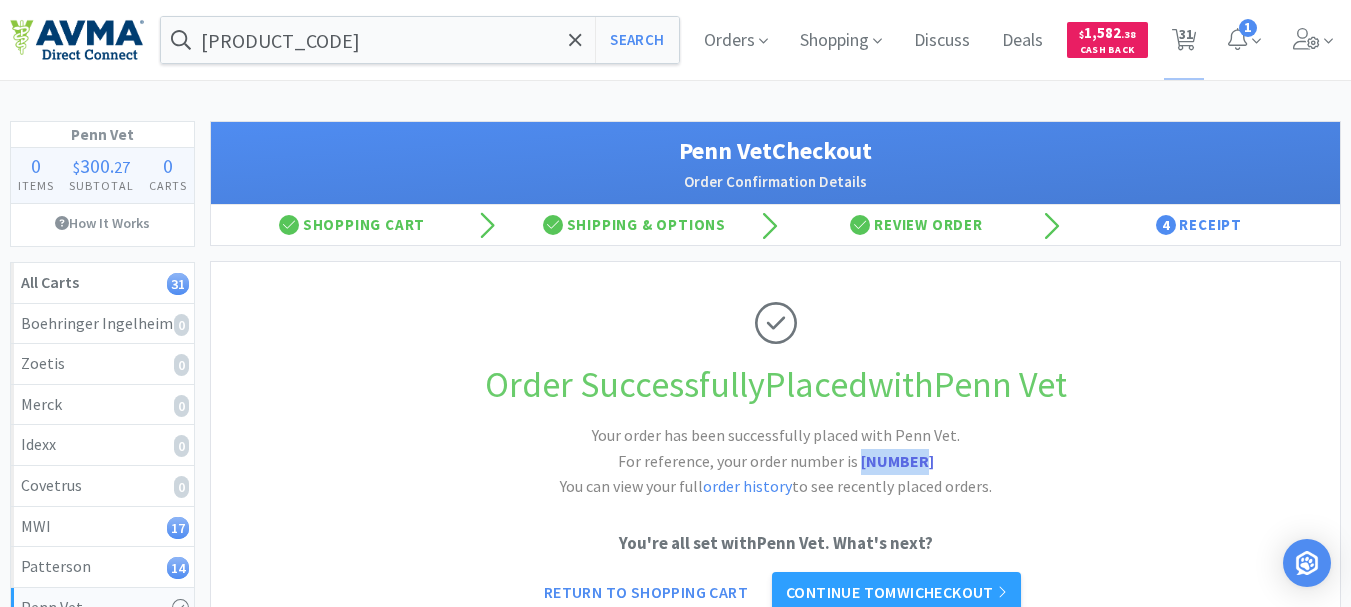 drag, startPoint x: 1181, startPoint y: 42, endPoint x: 1128, endPoint y: 104, distance: 81.565926 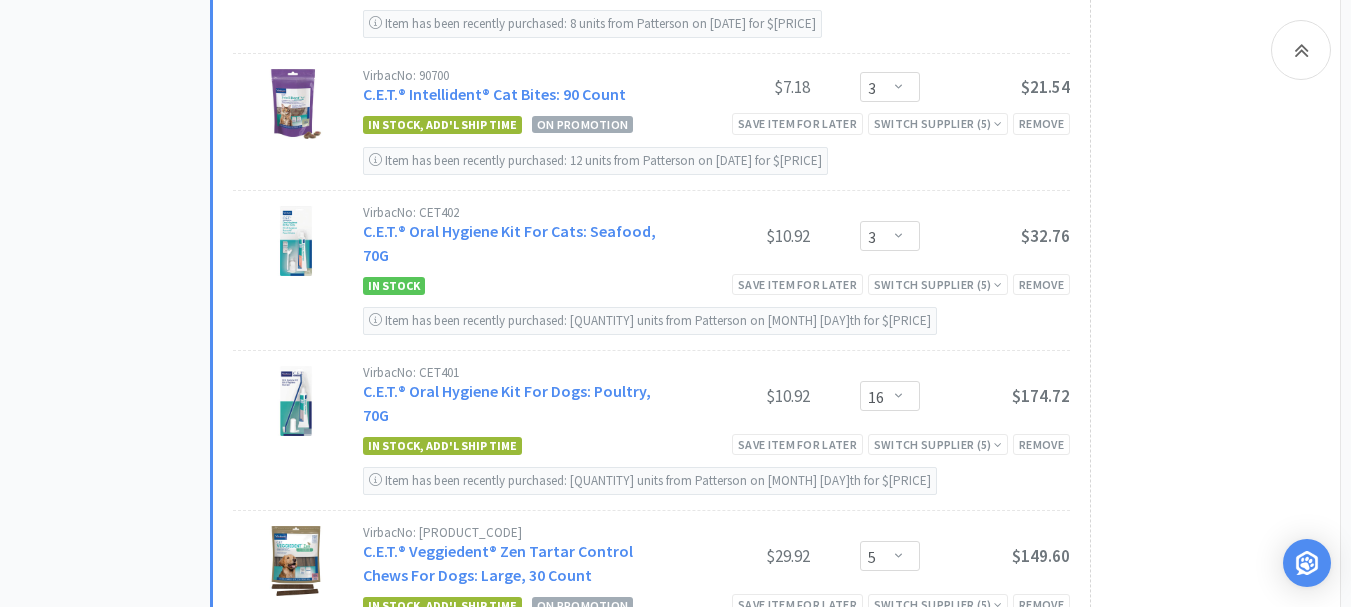 scroll, scrollTop: 4000, scrollLeft: 0, axis: vertical 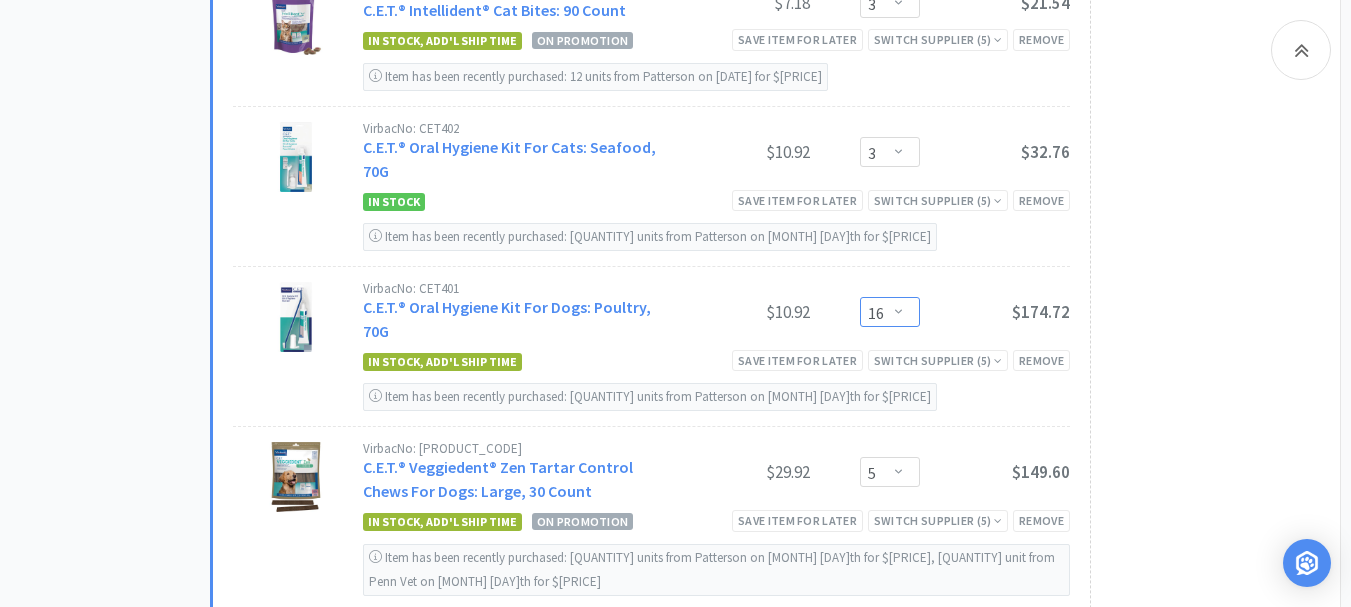 click on "Enter Quantity 1 2 3 4 5 6 7 8 9 10 11 12 13 14 15 16 17 18 19 20 Enter Quantity" at bounding box center (890, 312) 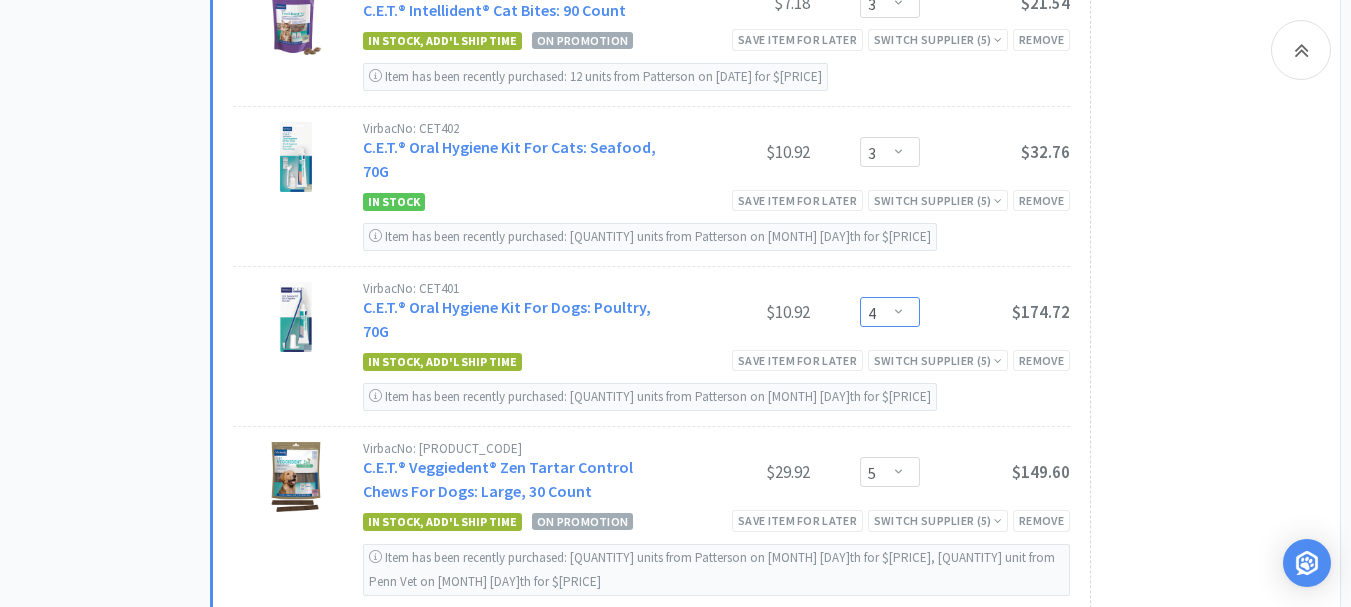 click on "Enter Quantity 1 2 3 4 5 6 7 8 9 10 11 12 13 14 15 16 17 18 19 20 Enter Quantity" at bounding box center (890, 312) 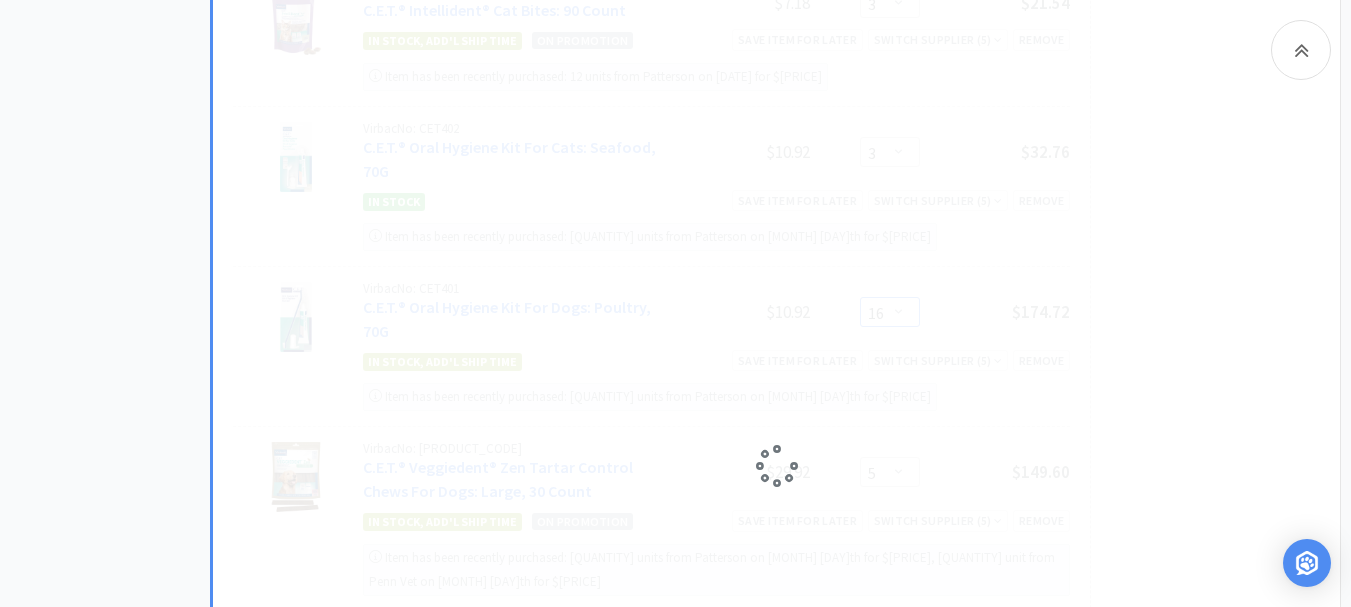 select on "4" 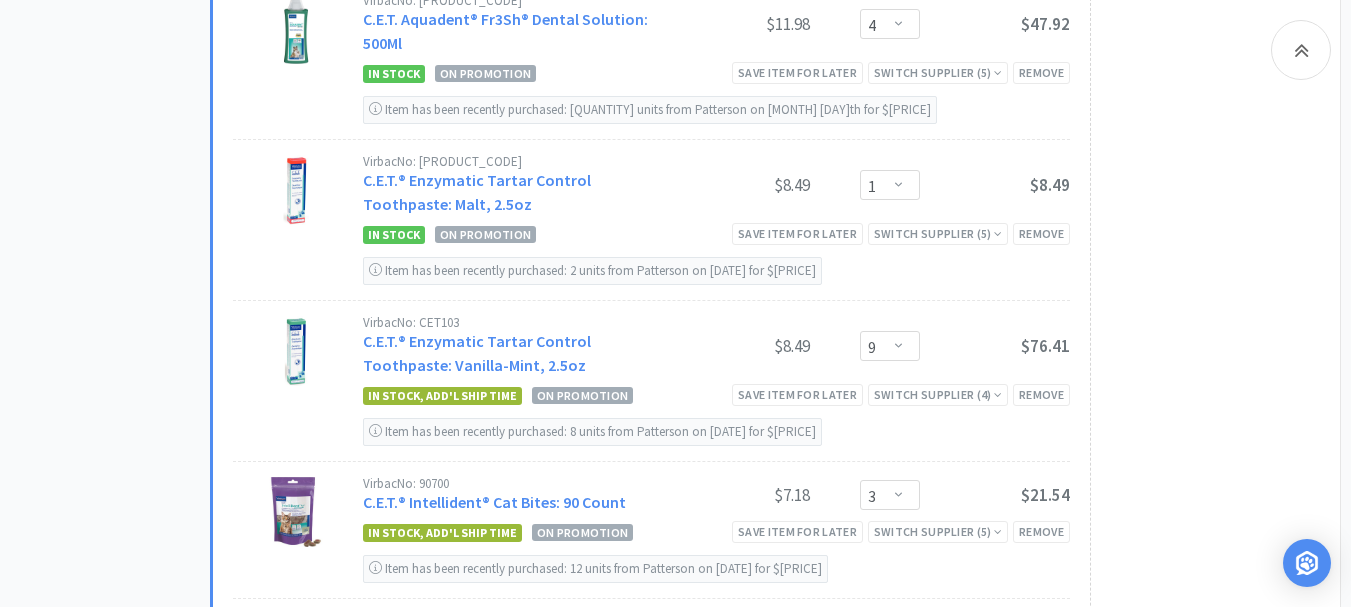 scroll, scrollTop: 3600, scrollLeft: 0, axis: vertical 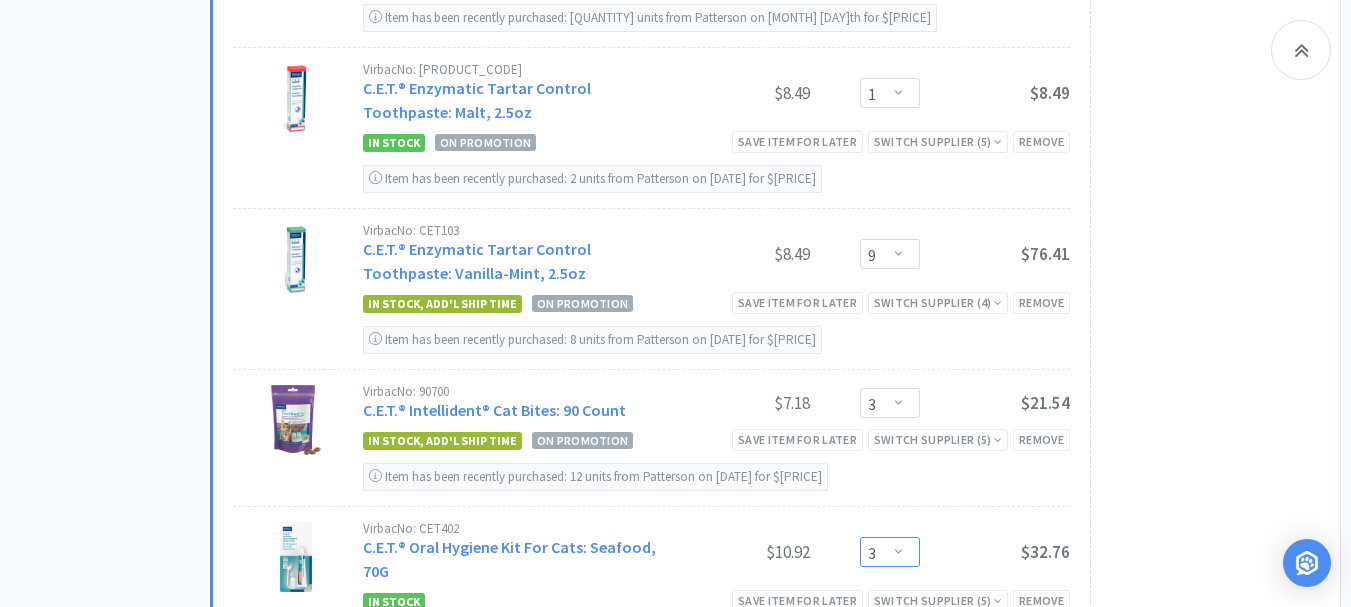 click on "Enter Quantity 1 2 3 4 5 6 7 8 9 10 11 12 13 14 15 16 17 18 19 20 Enter Quantity" at bounding box center (890, 552) 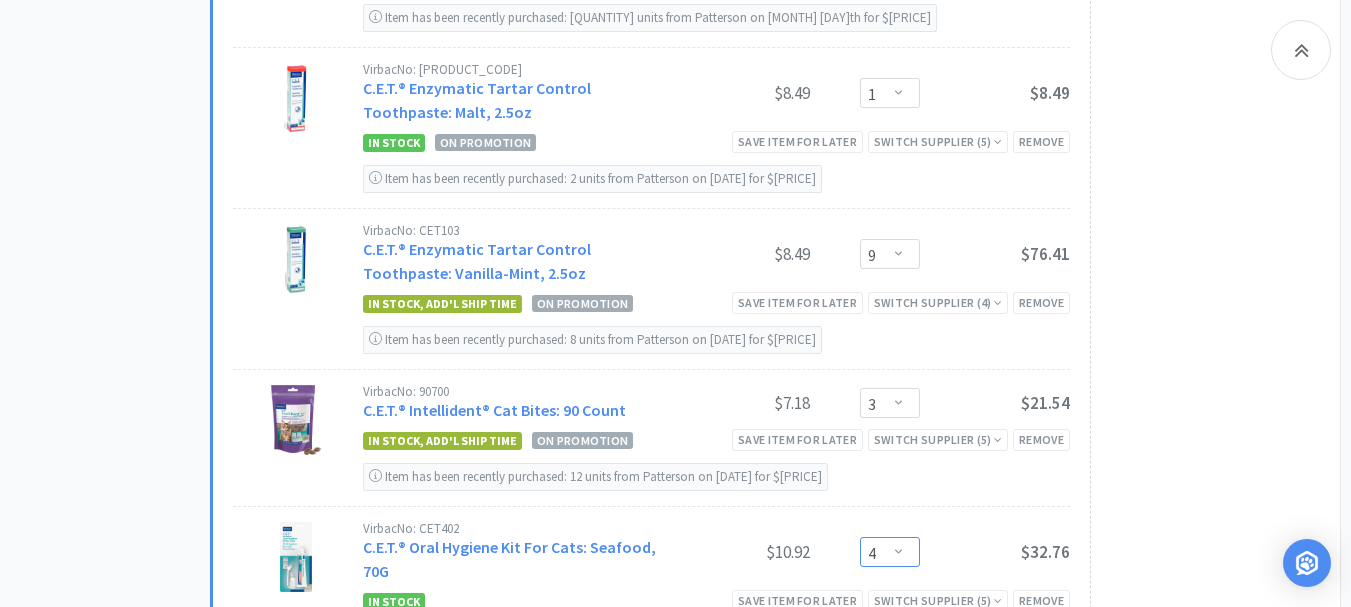 click on "Enter Quantity 1 2 3 4 5 6 7 8 9 10 11 12 13 14 15 16 17 18 19 20 Enter Quantity" at bounding box center (890, 552) 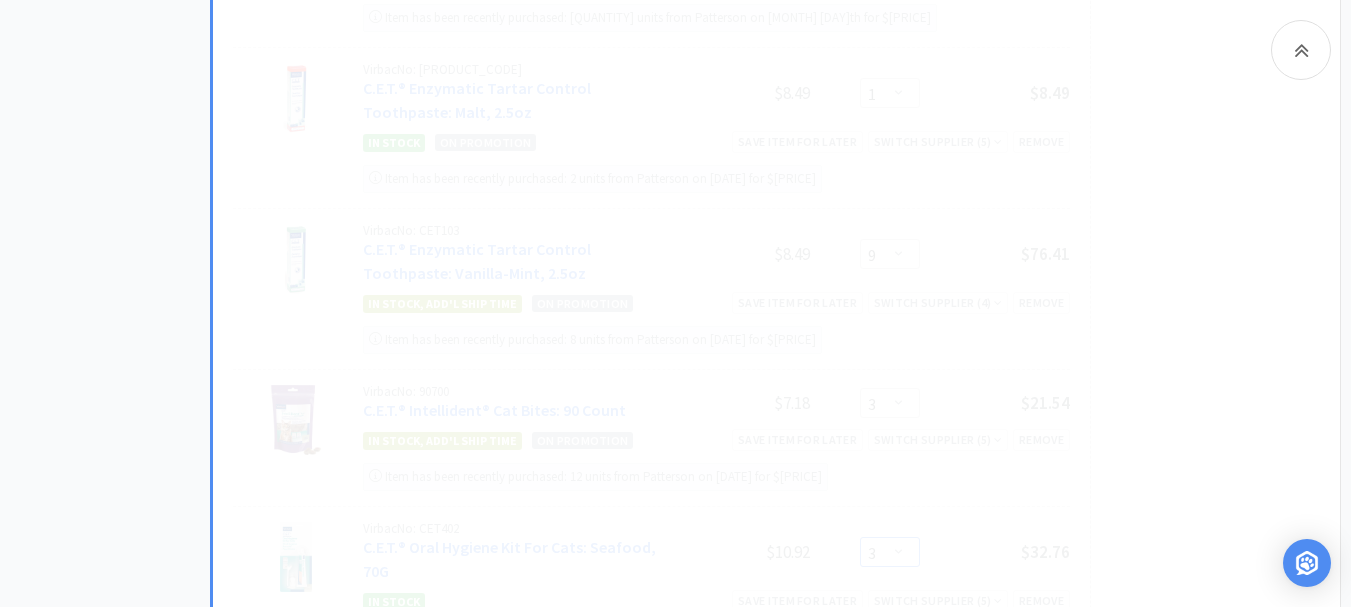 select on "4" 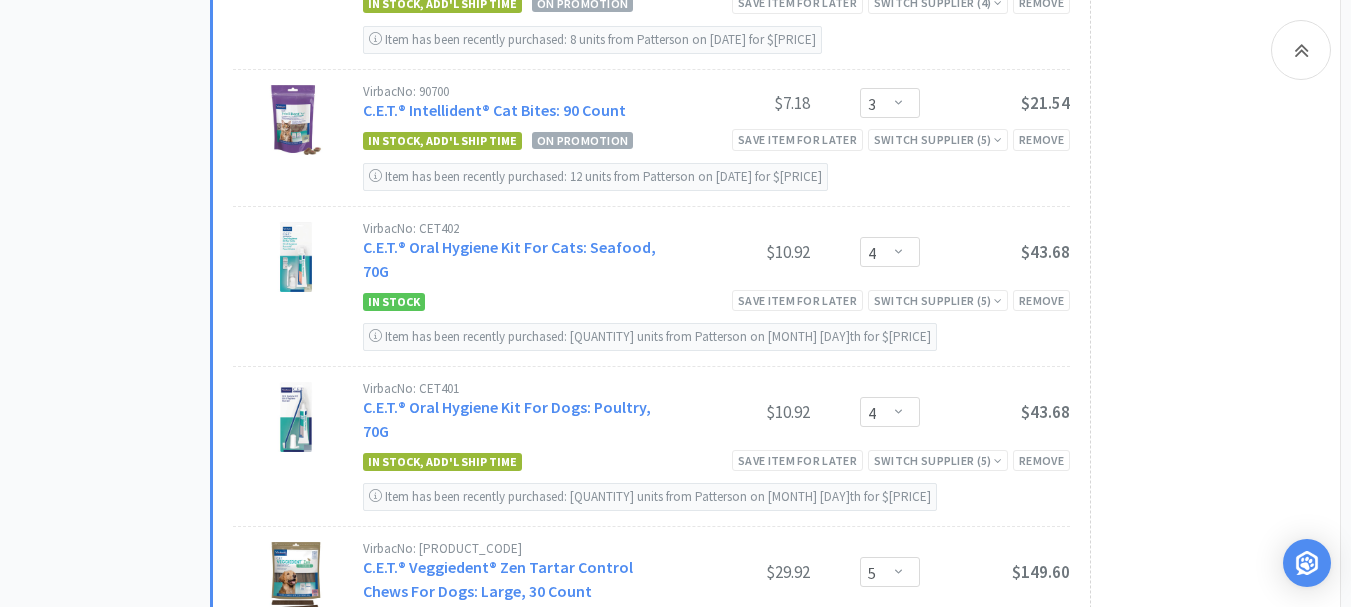 scroll, scrollTop: 4000, scrollLeft: 0, axis: vertical 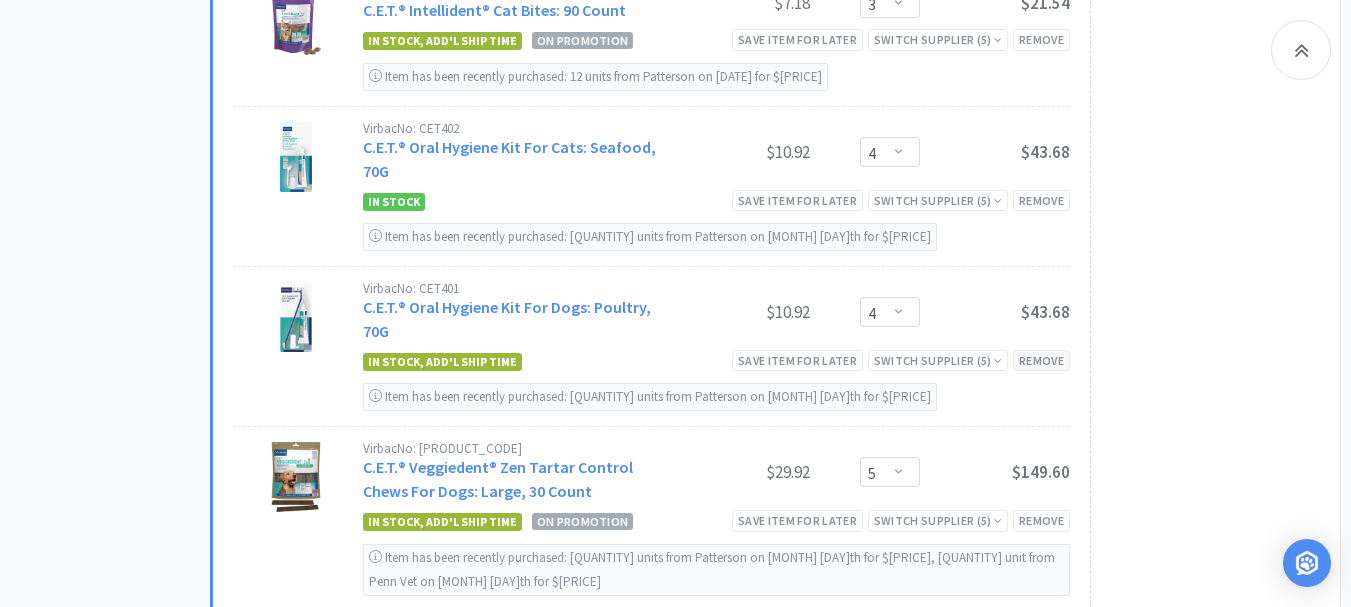 click on "Remove" at bounding box center [1041, 360] 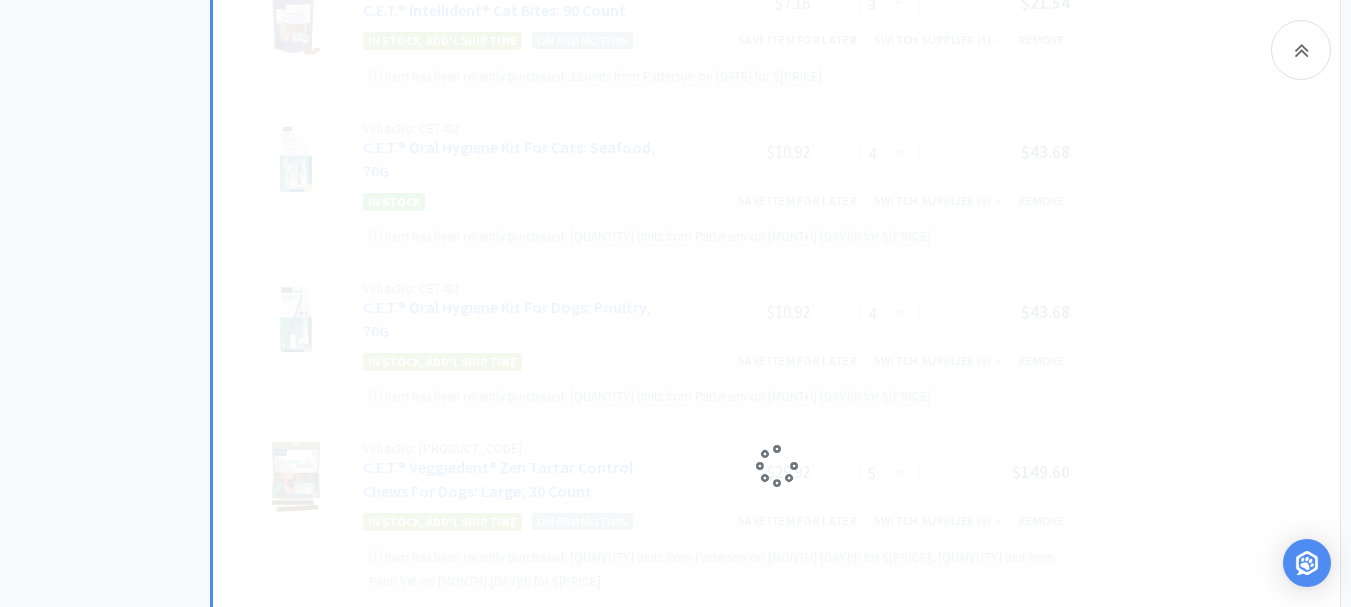 select on "5" 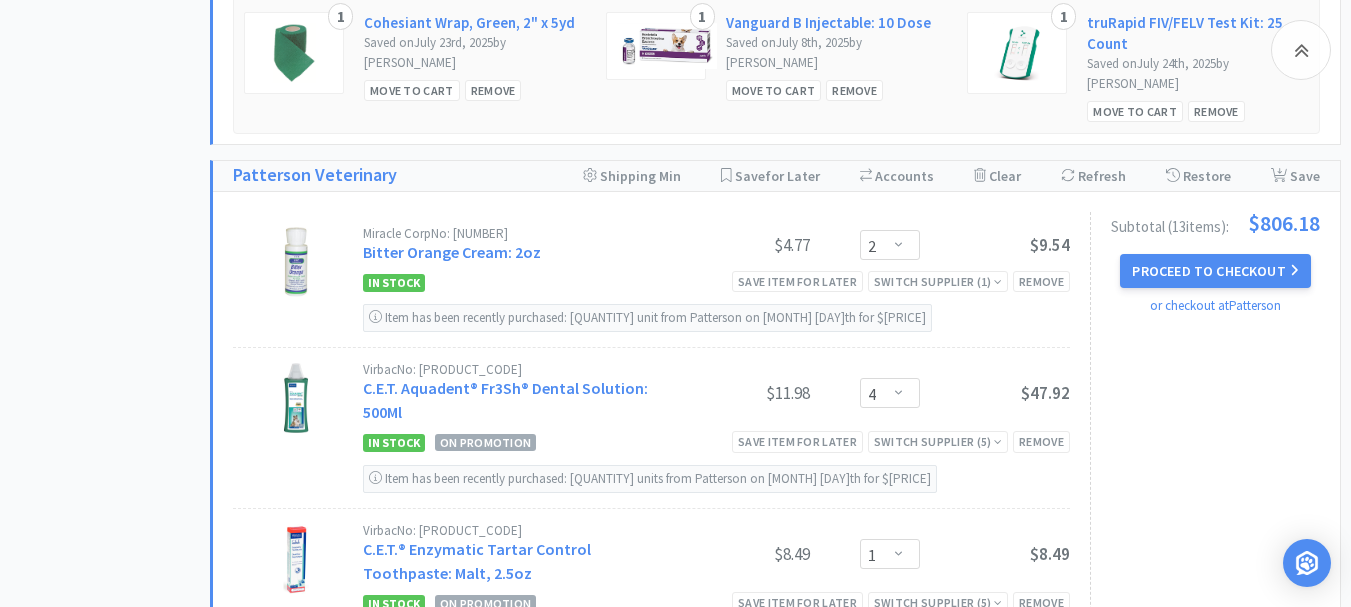 scroll, scrollTop: 3100, scrollLeft: 0, axis: vertical 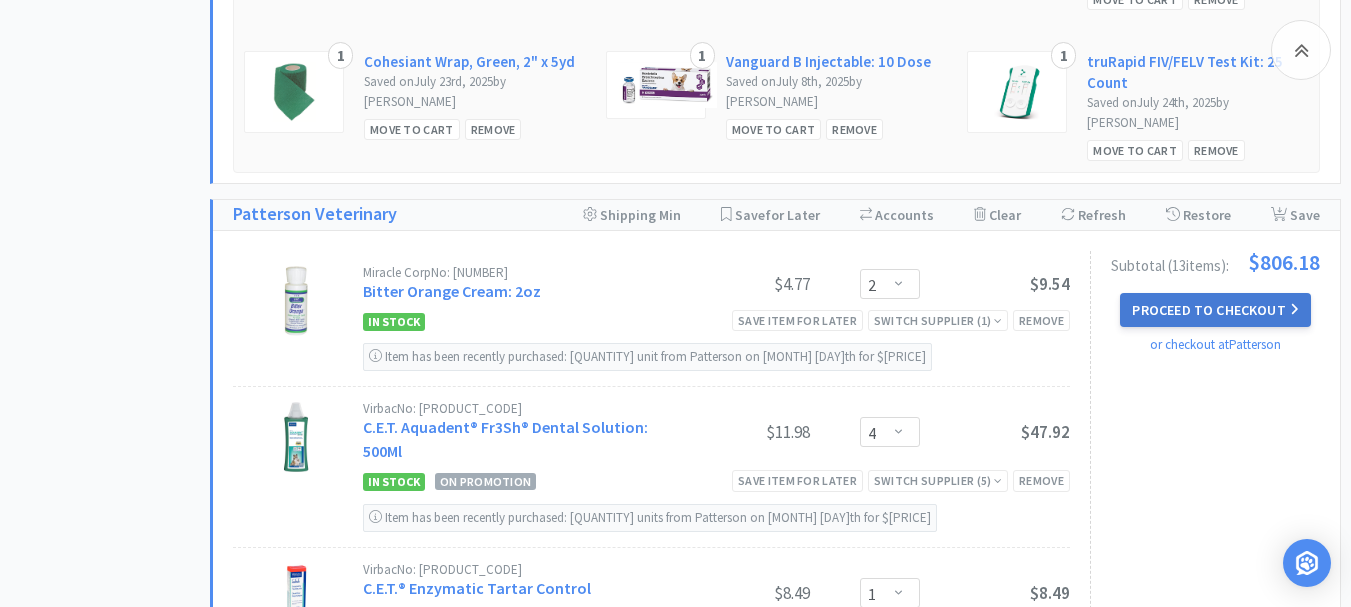 click on "Proceed to Checkout" at bounding box center [1215, 310] 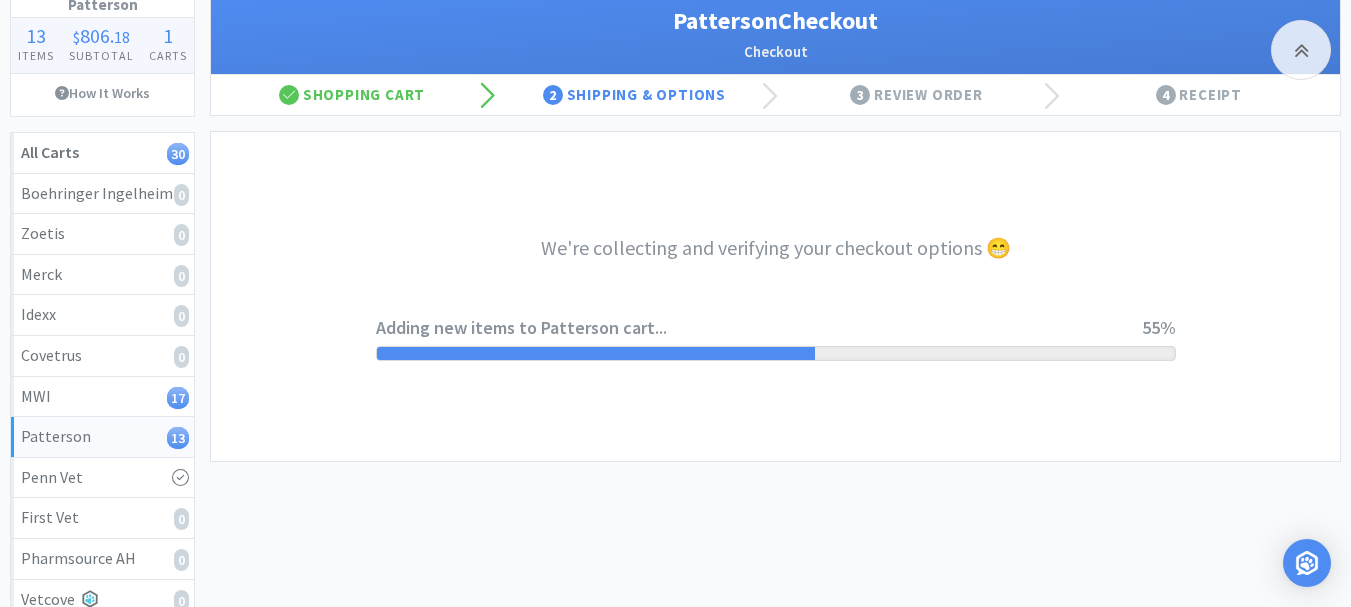 scroll, scrollTop: 129, scrollLeft: 0, axis: vertical 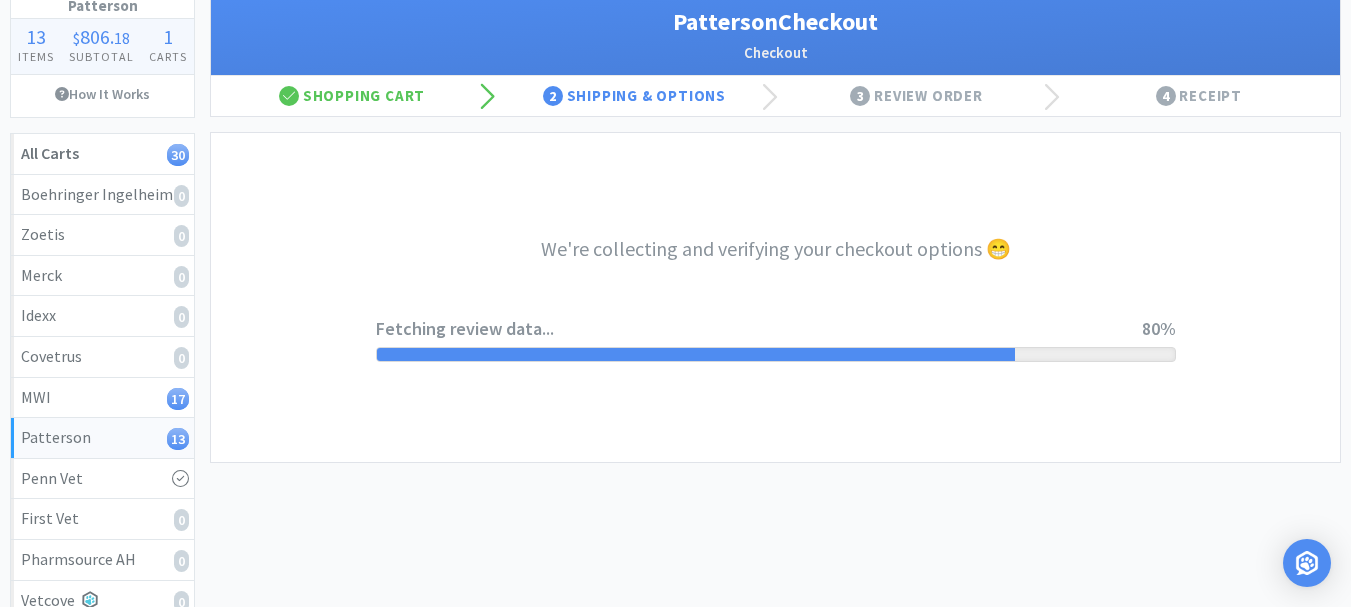 select on "1" 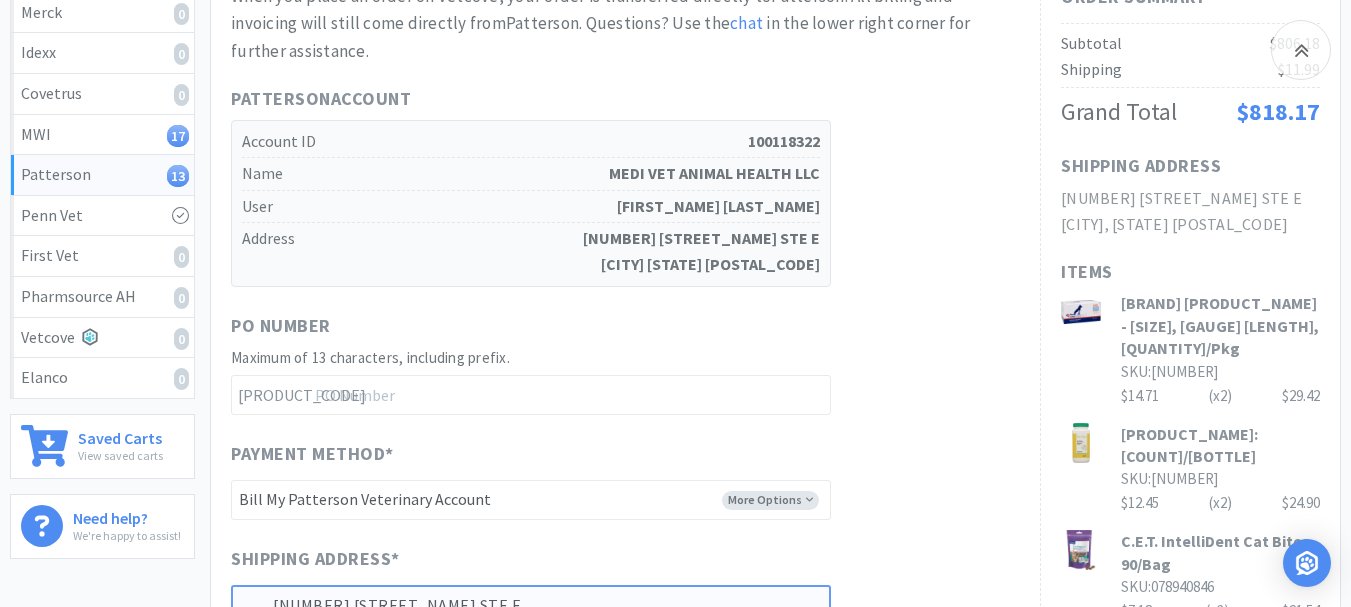 scroll, scrollTop: 400, scrollLeft: 0, axis: vertical 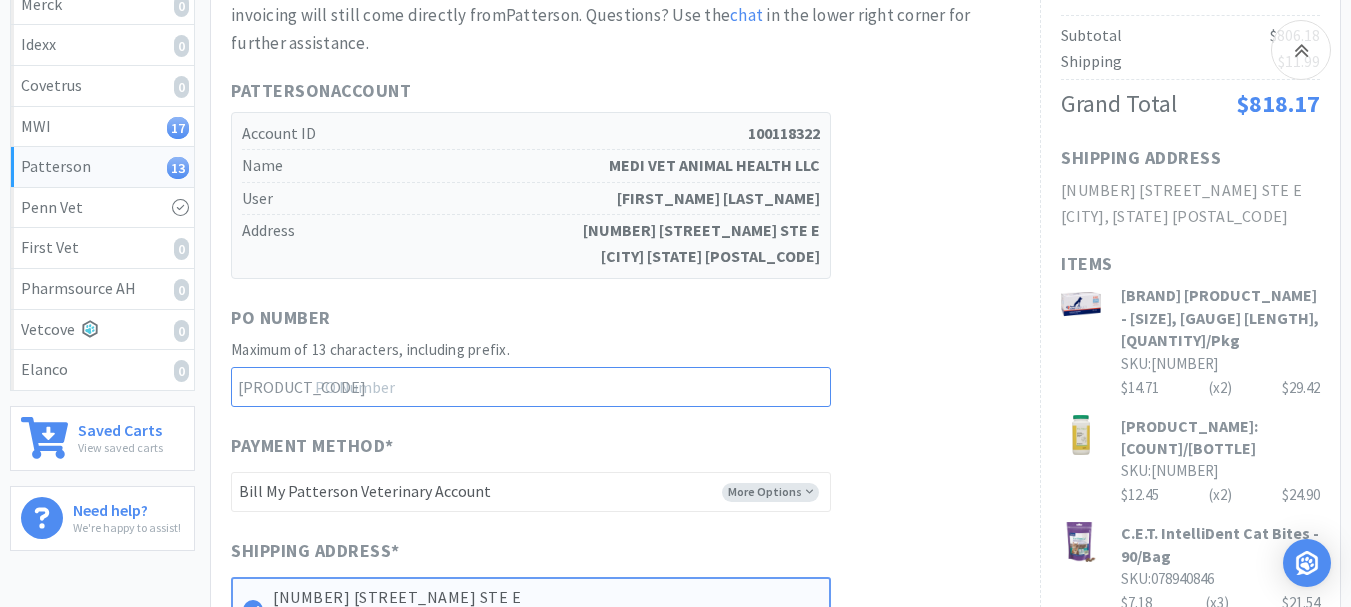 click at bounding box center (531, 387) 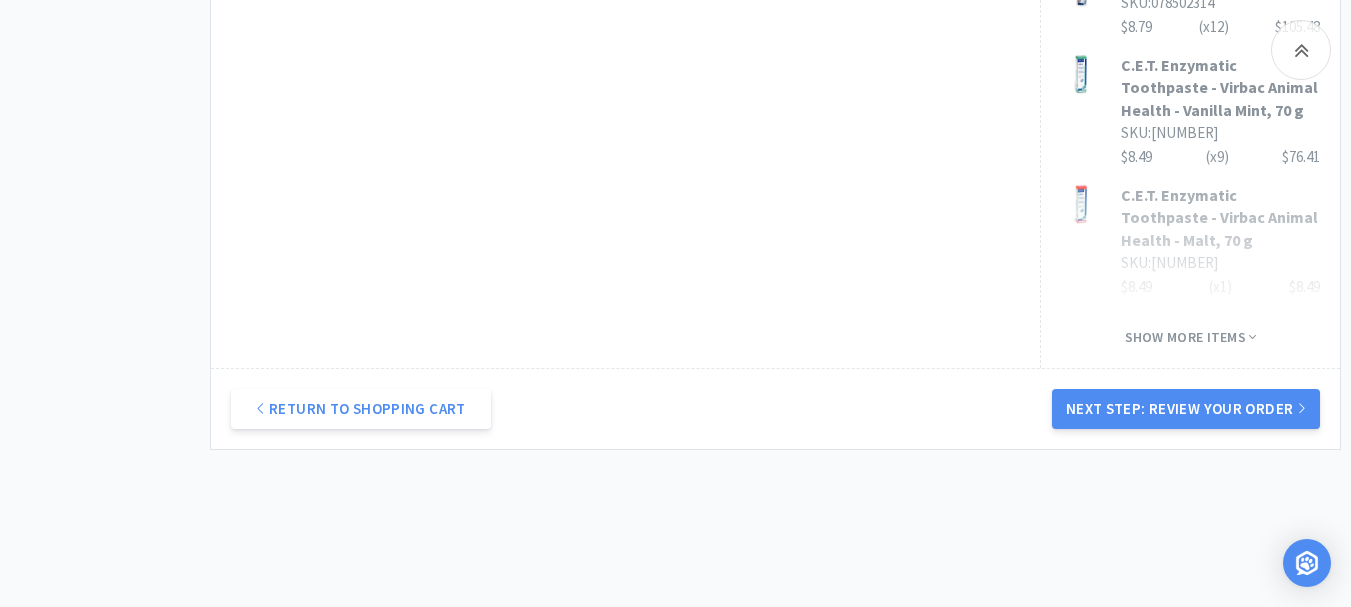 scroll, scrollTop: 1564, scrollLeft: 0, axis: vertical 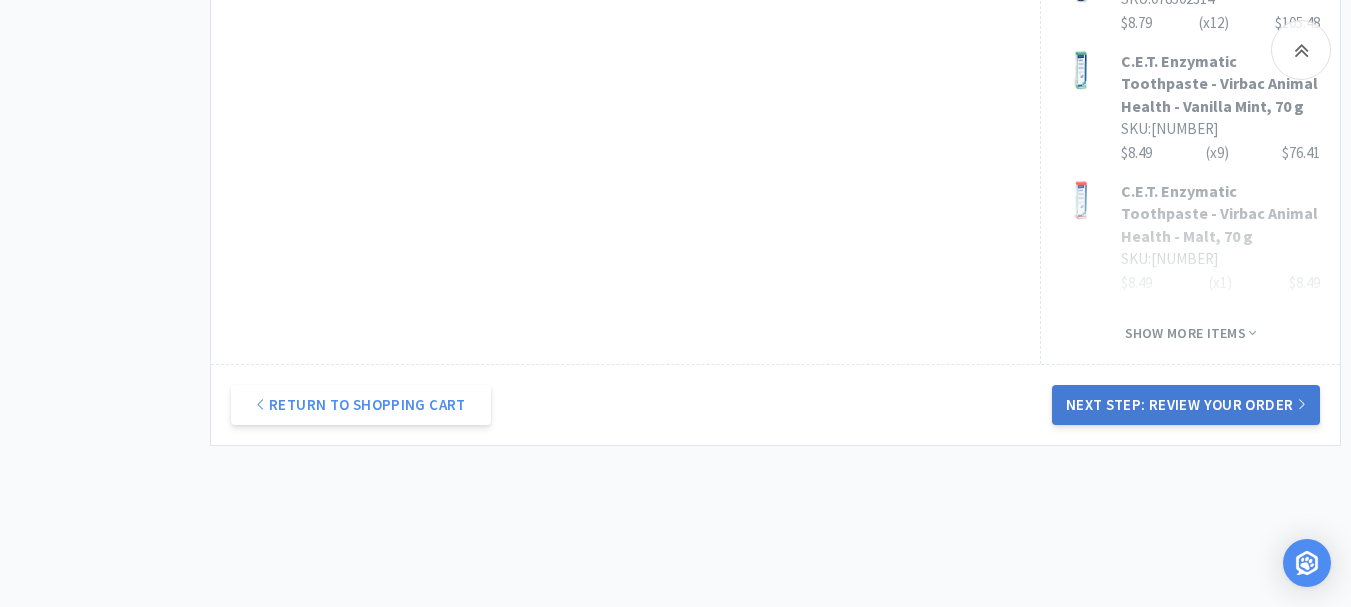 type on "[NUMBER]" 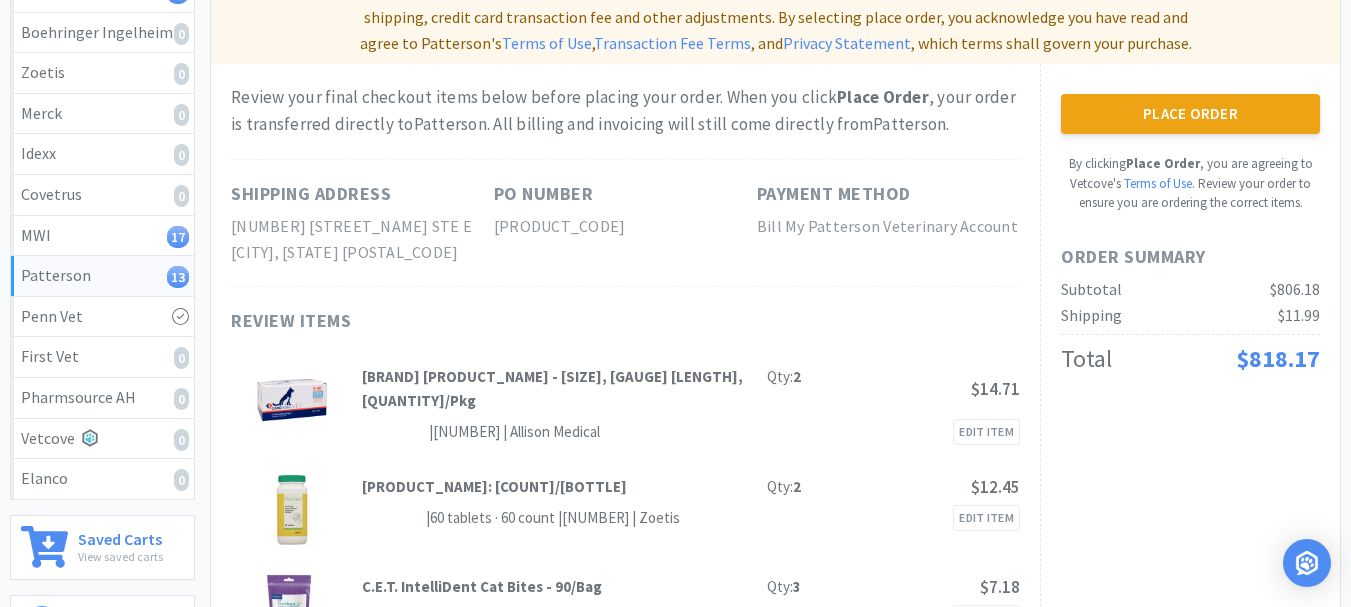 scroll, scrollTop: 171, scrollLeft: 0, axis: vertical 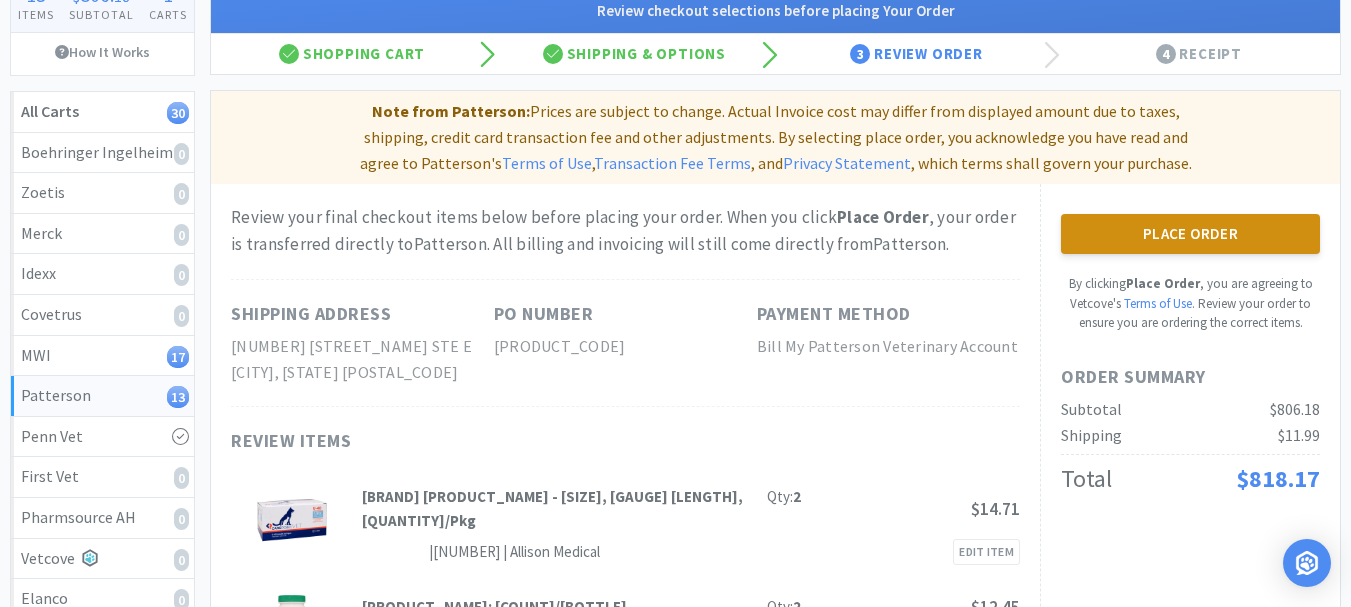 click on "Place Order" at bounding box center (1190, 234) 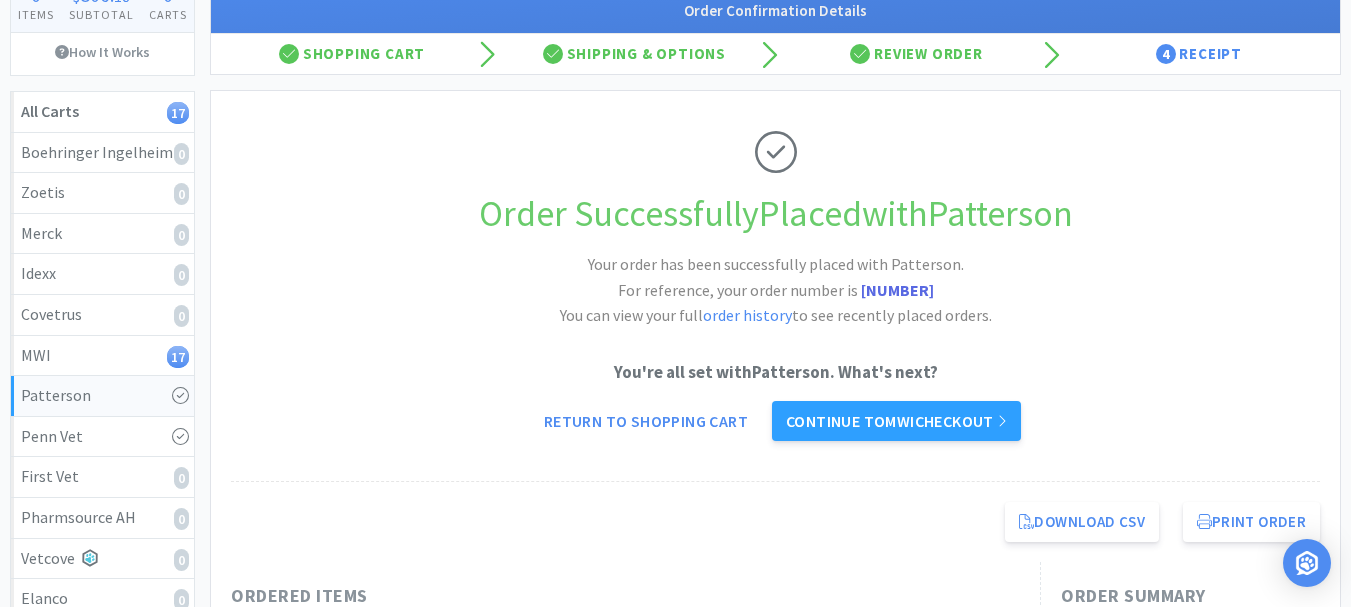 click on "[NUMBER]" at bounding box center [897, 290] 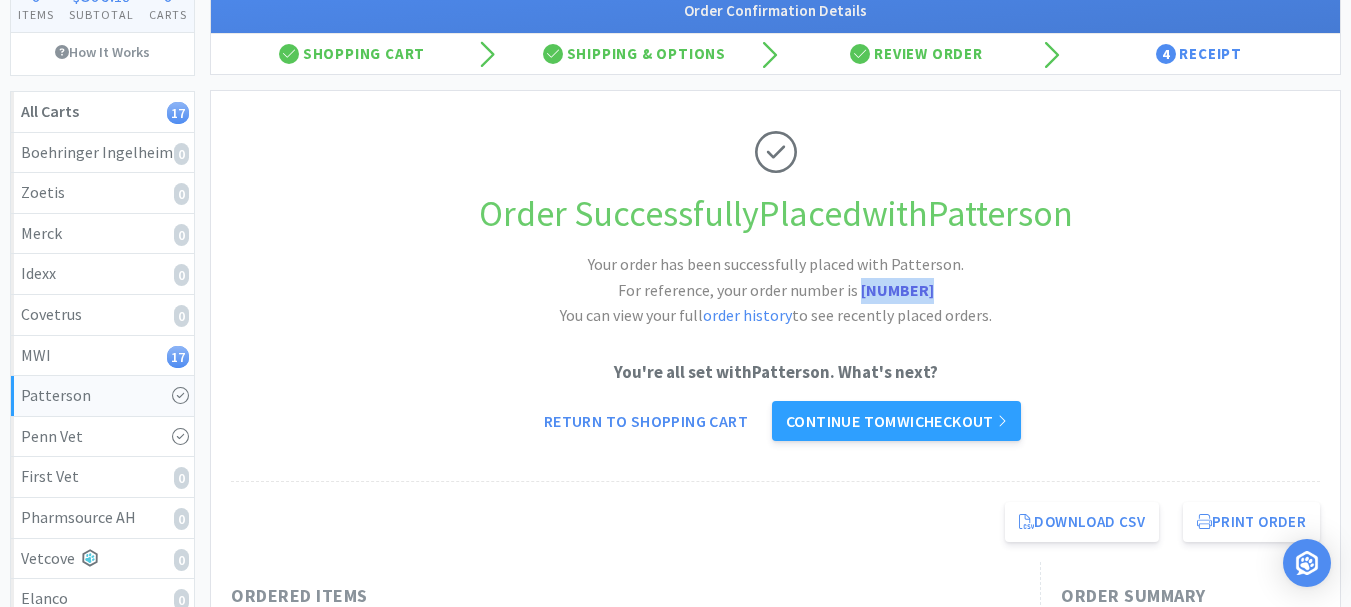 click on "[NUMBER]" at bounding box center [897, 290] 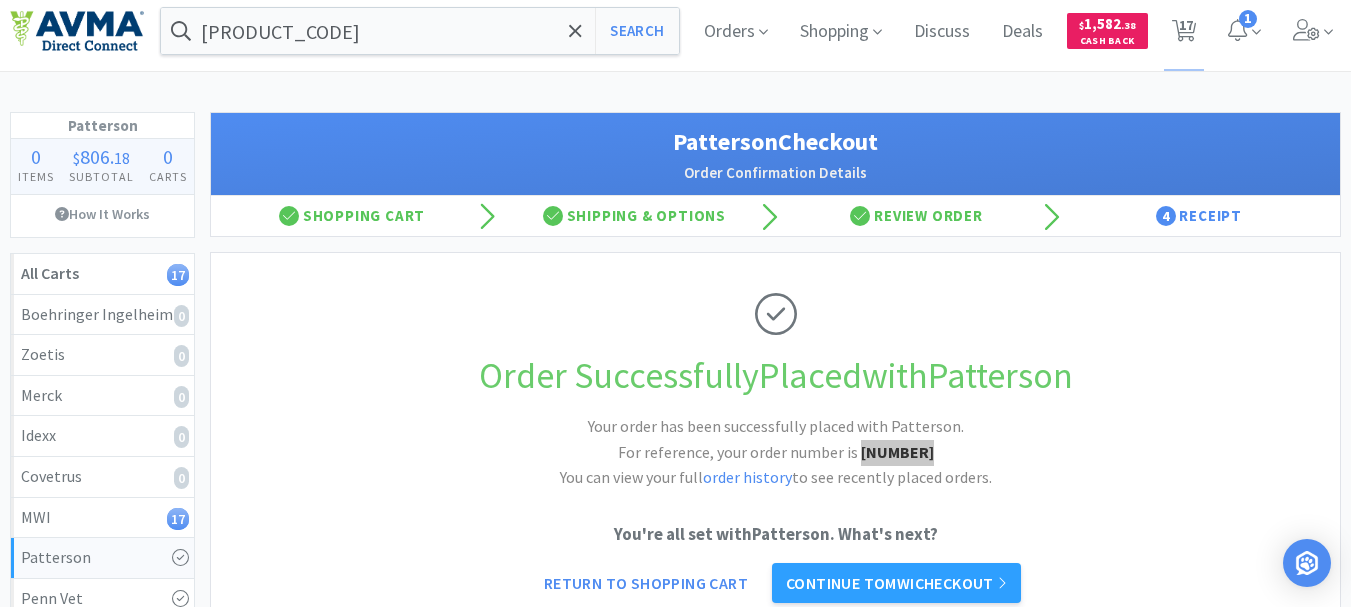 scroll, scrollTop: 0, scrollLeft: 0, axis: both 